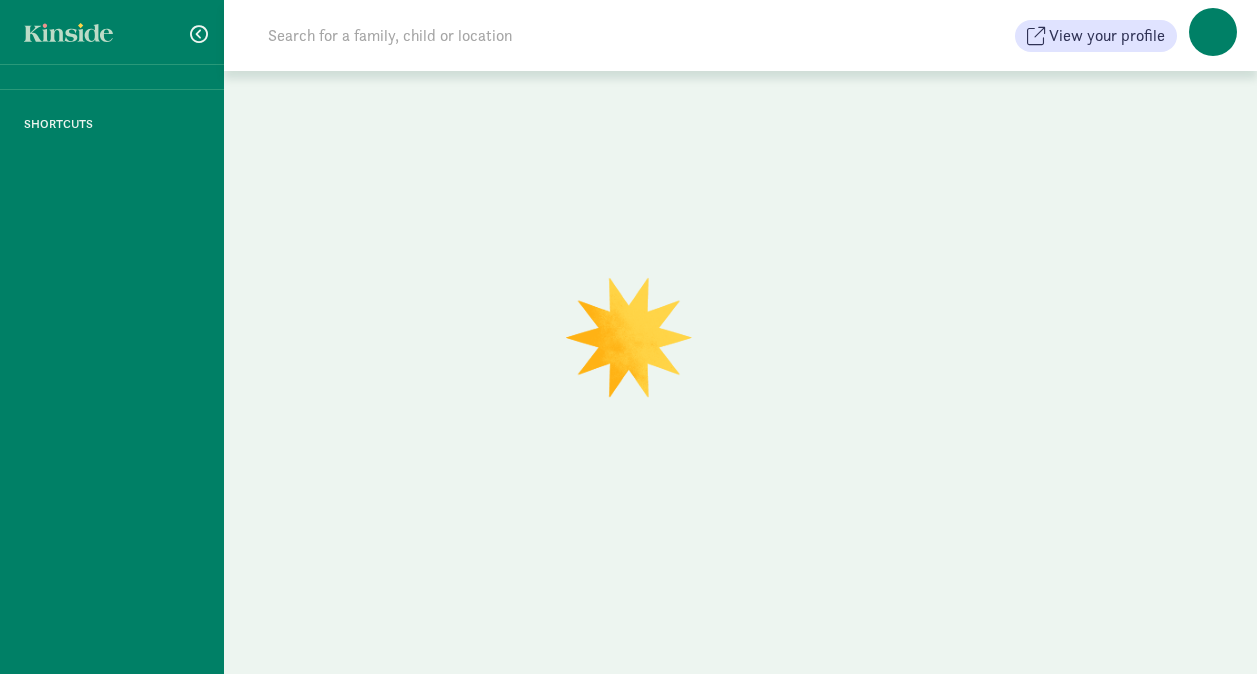 scroll, scrollTop: 0, scrollLeft: 0, axis: both 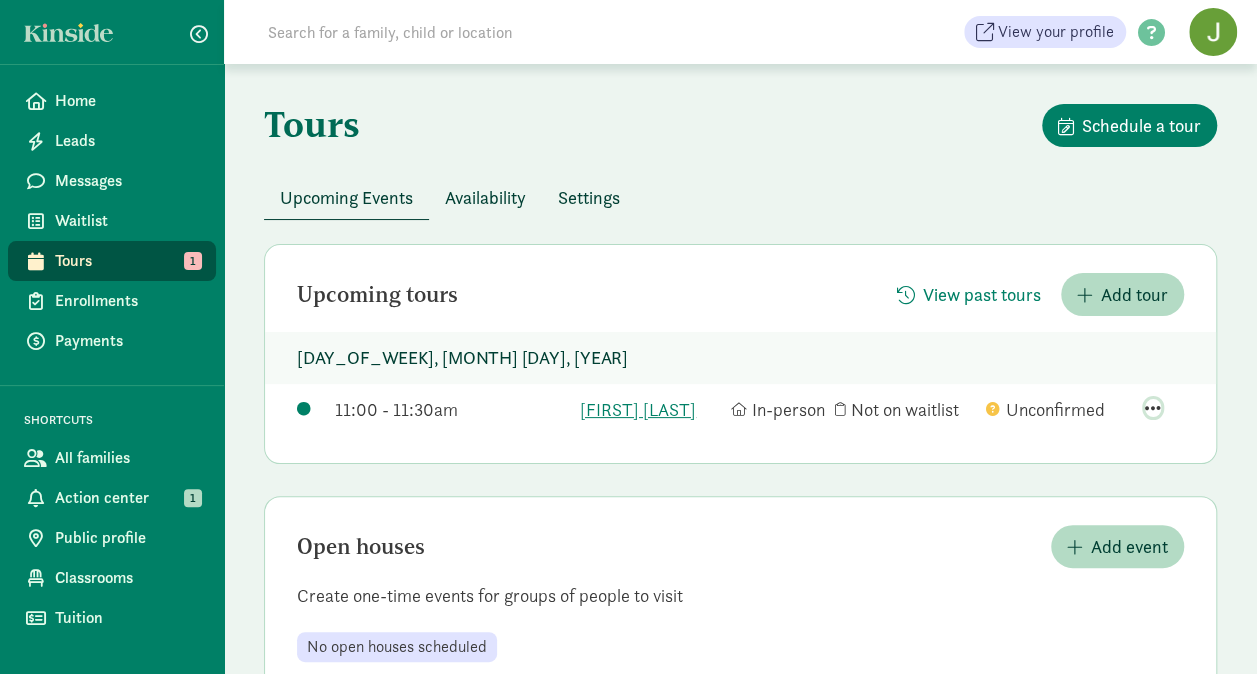 click at bounding box center [1153, 408] 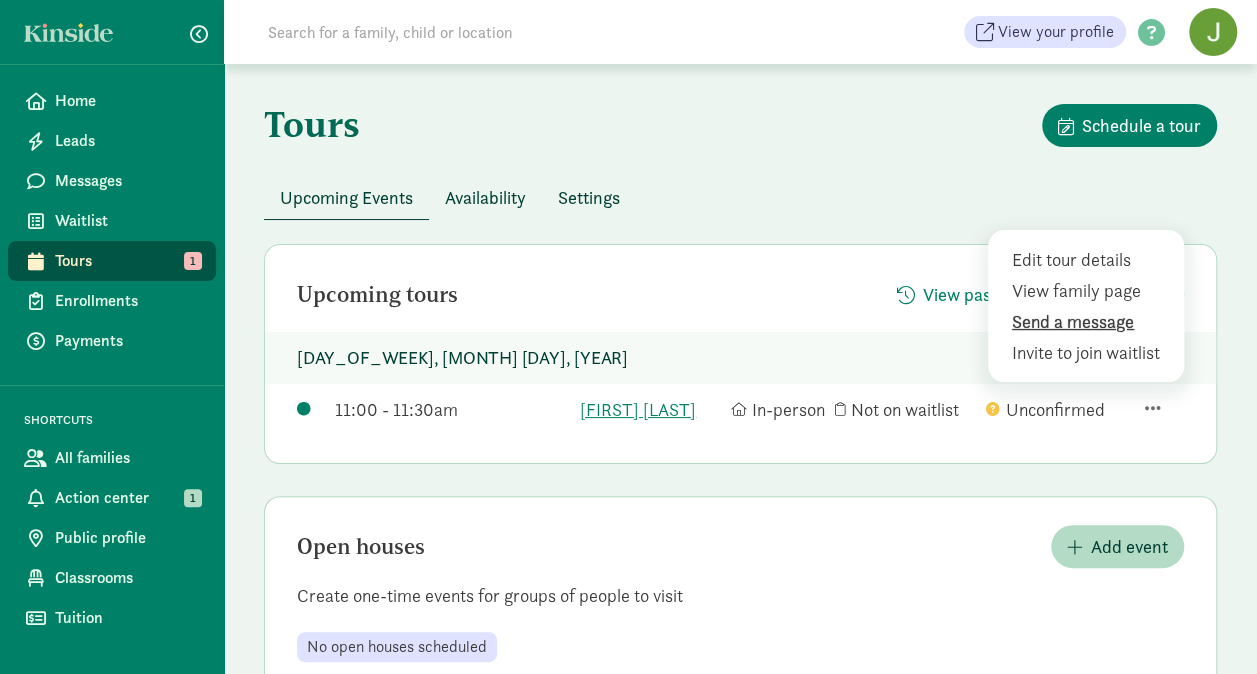 click on "Send a message" 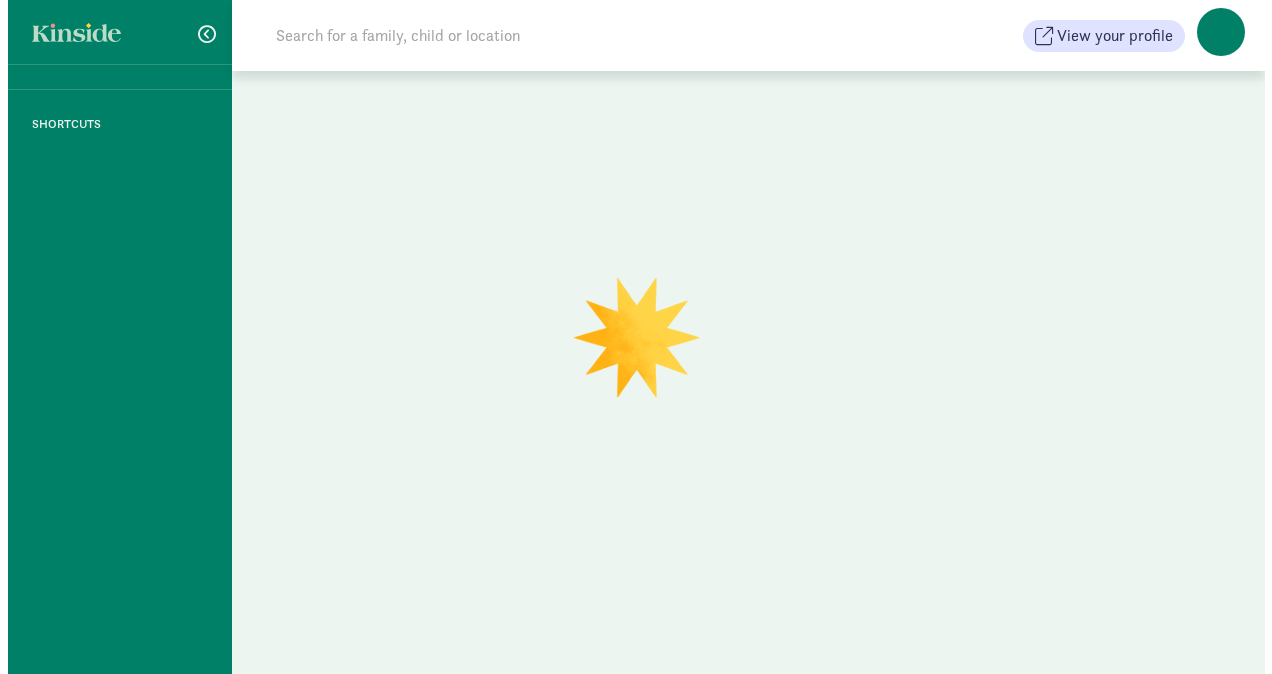 scroll, scrollTop: 0, scrollLeft: 0, axis: both 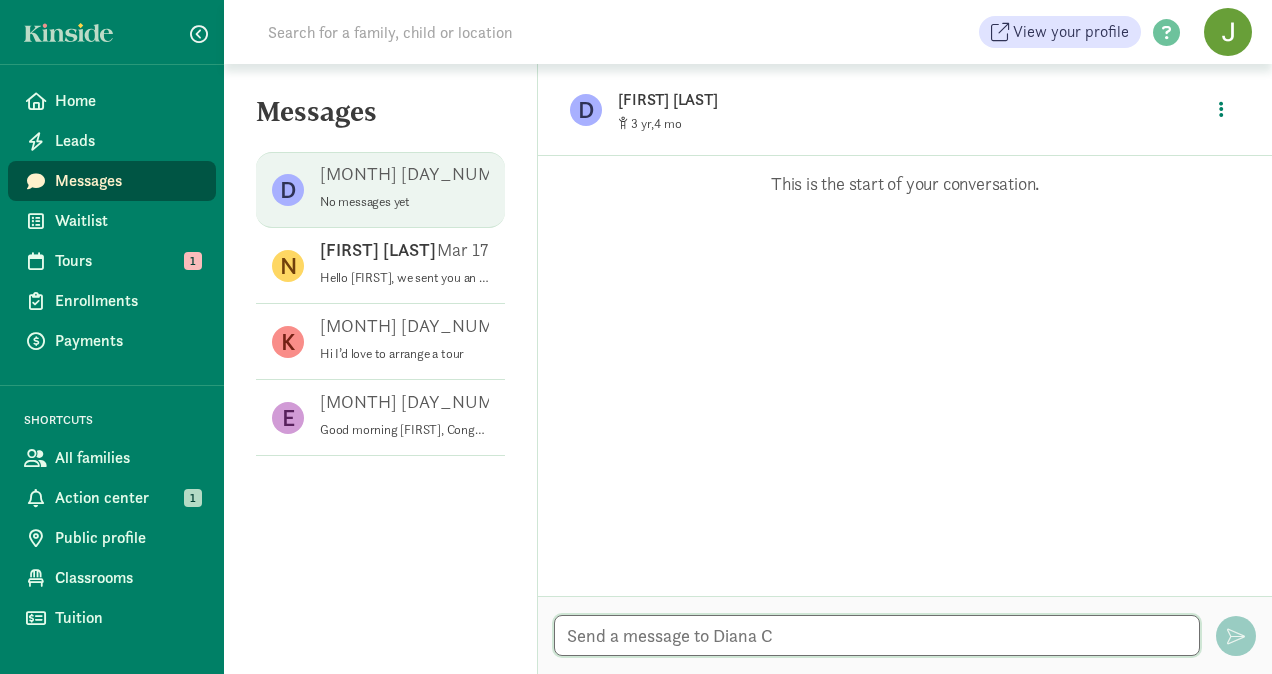 click at bounding box center [877, 635] 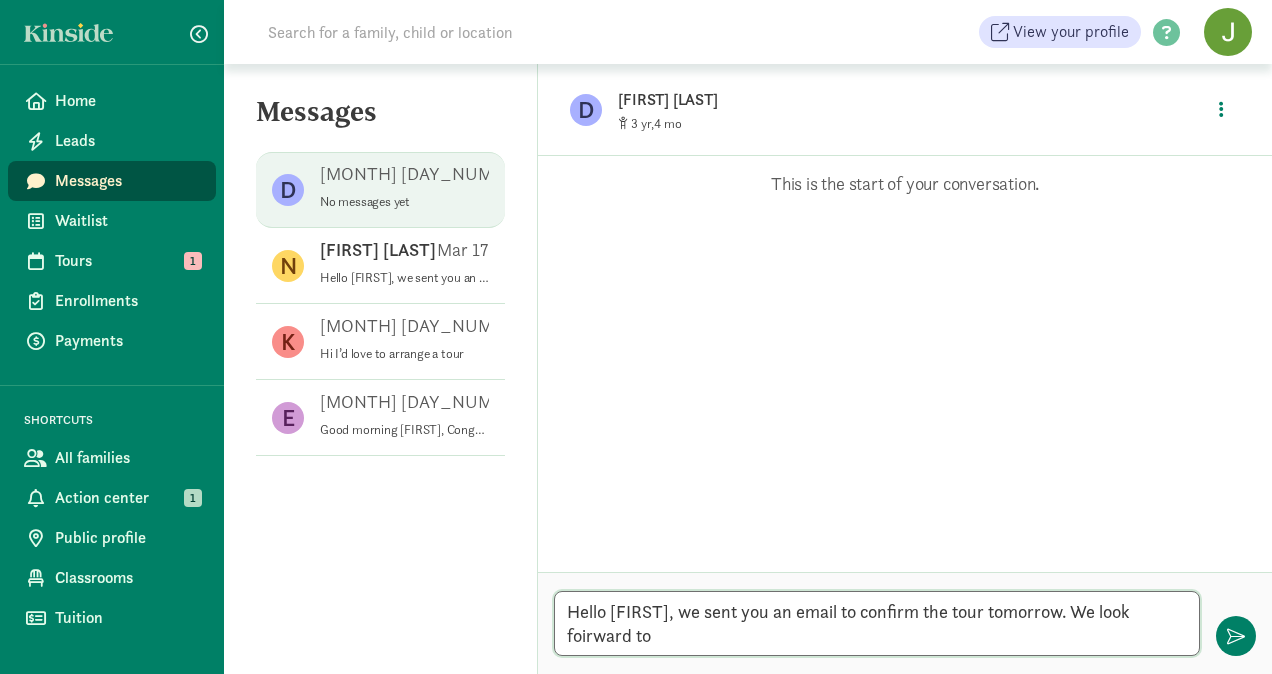 scroll, scrollTop: 0, scrollLeft: 0, axis: both 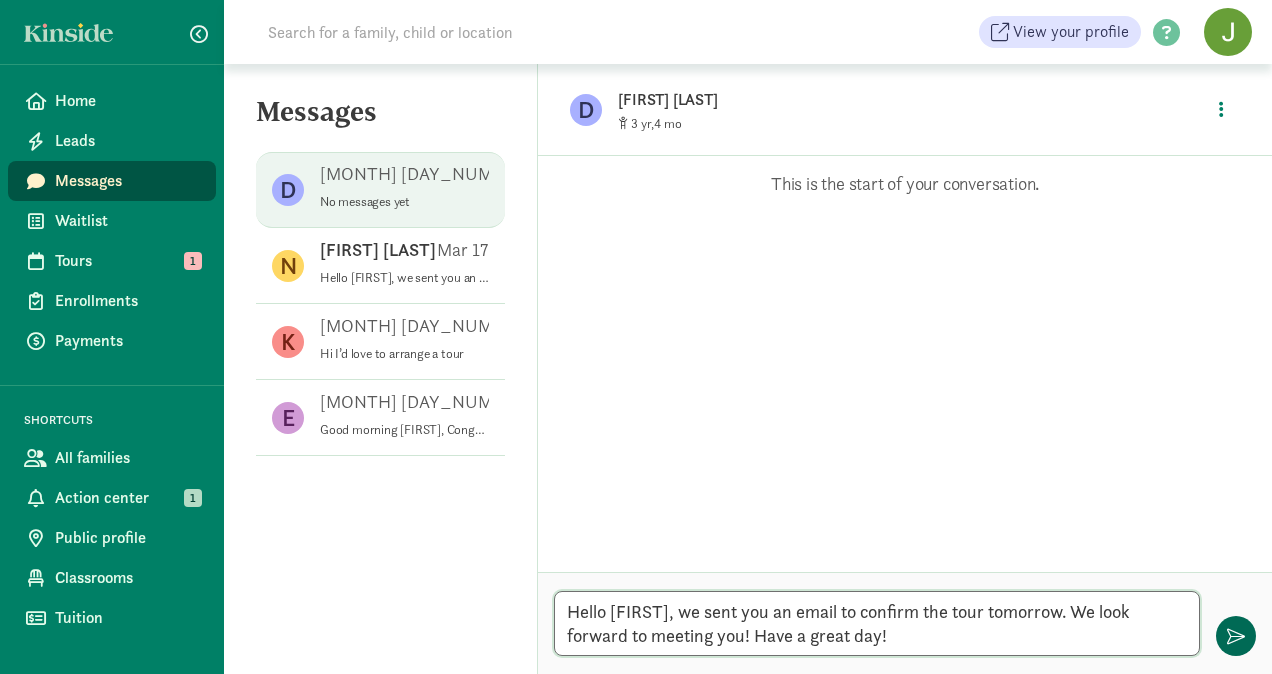 type on "Hello [FIRST], we sent you an email to confirm the tour tomorrow. We look forward to meeting you! Have a great day!" 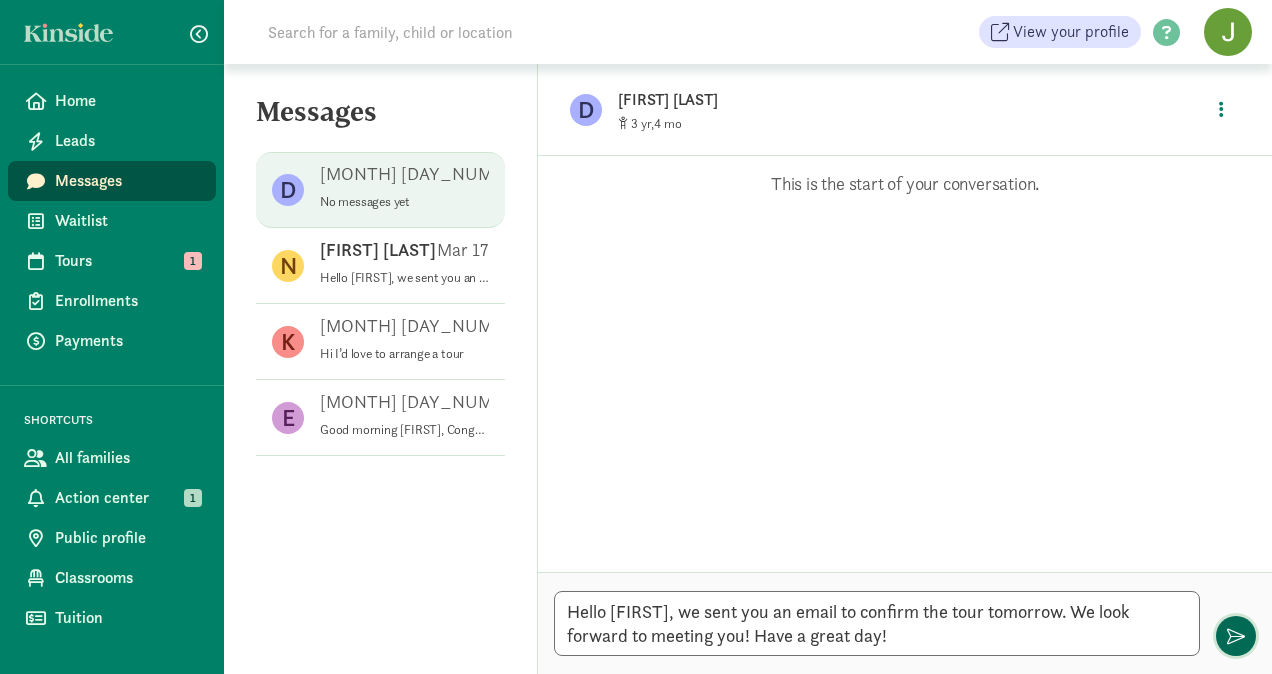 click at bounding box center [1236, 636] 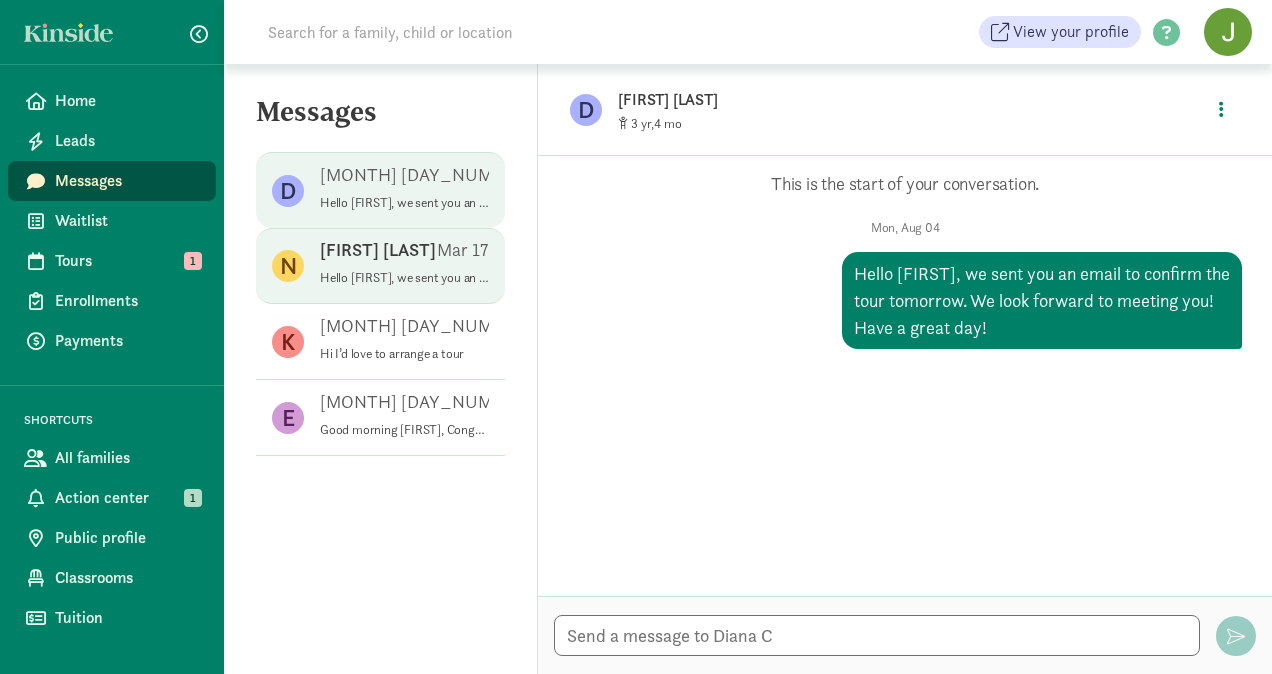 click on "[FIRST] [LAST]" at bounding box center (378, 250) 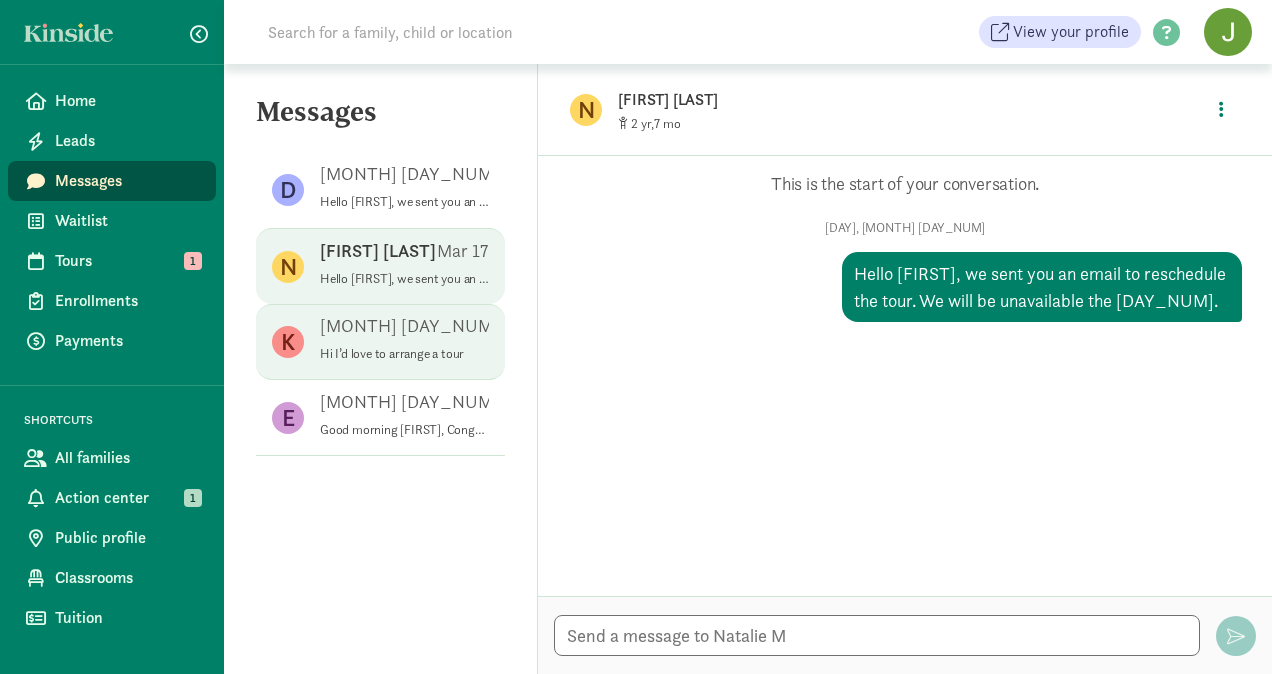 click on "Karmon J    Feb 11" at bounding box center [404, 330] 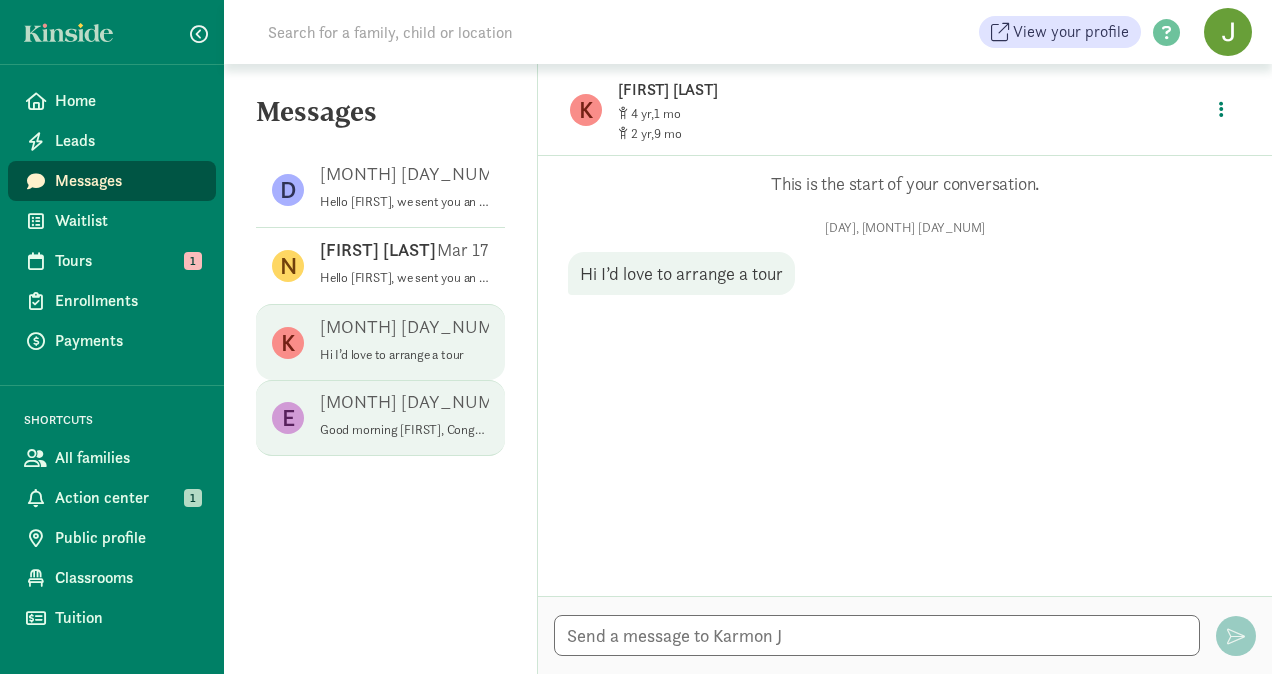 click on "Good morning [FIRST], Congratulations! As of now, we have two spots available for [MONTH]. Our infant spots are limited. We recommend scheduling a tour and reserving the spots. Having a name on the waiting list does not guarantee a spot. Please send us an email to [EMAIL] if you would like to schedule a tour. Have a great day!" at bounding box center (404, 430) 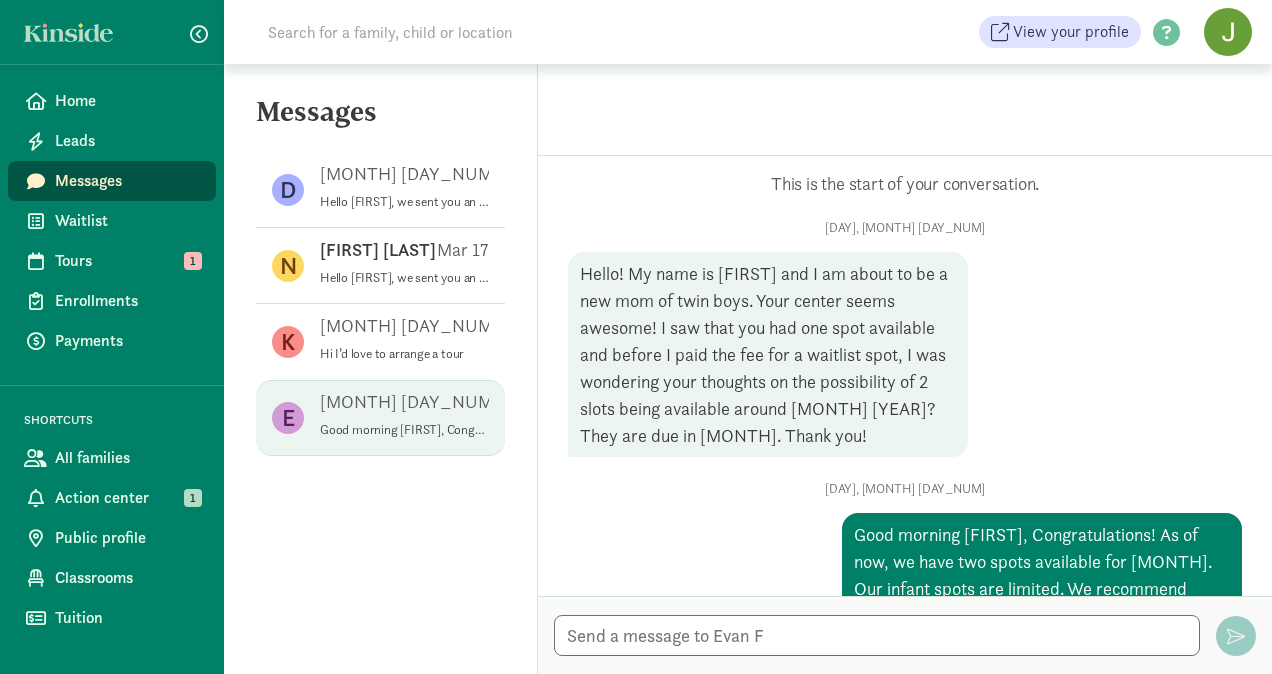 scroll, scrollTop: 172, scrollLeft: 0, axis: vertical 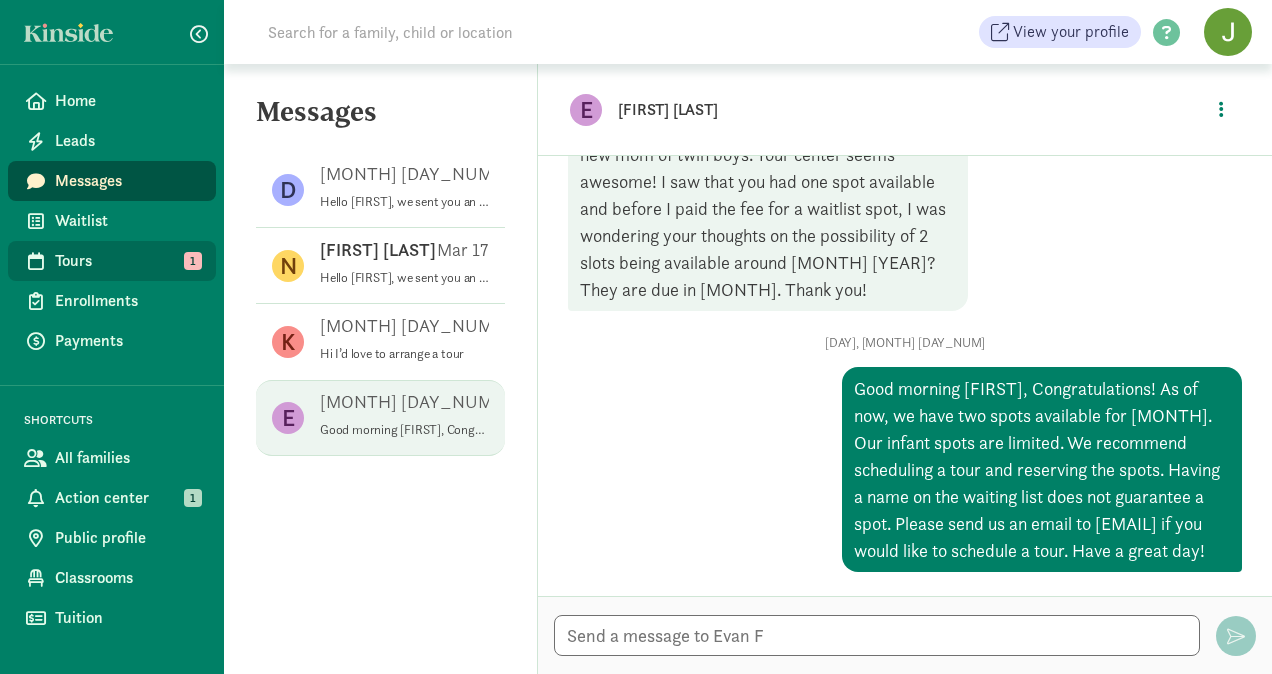 click on "Tours" at bounding box center (127, 261) 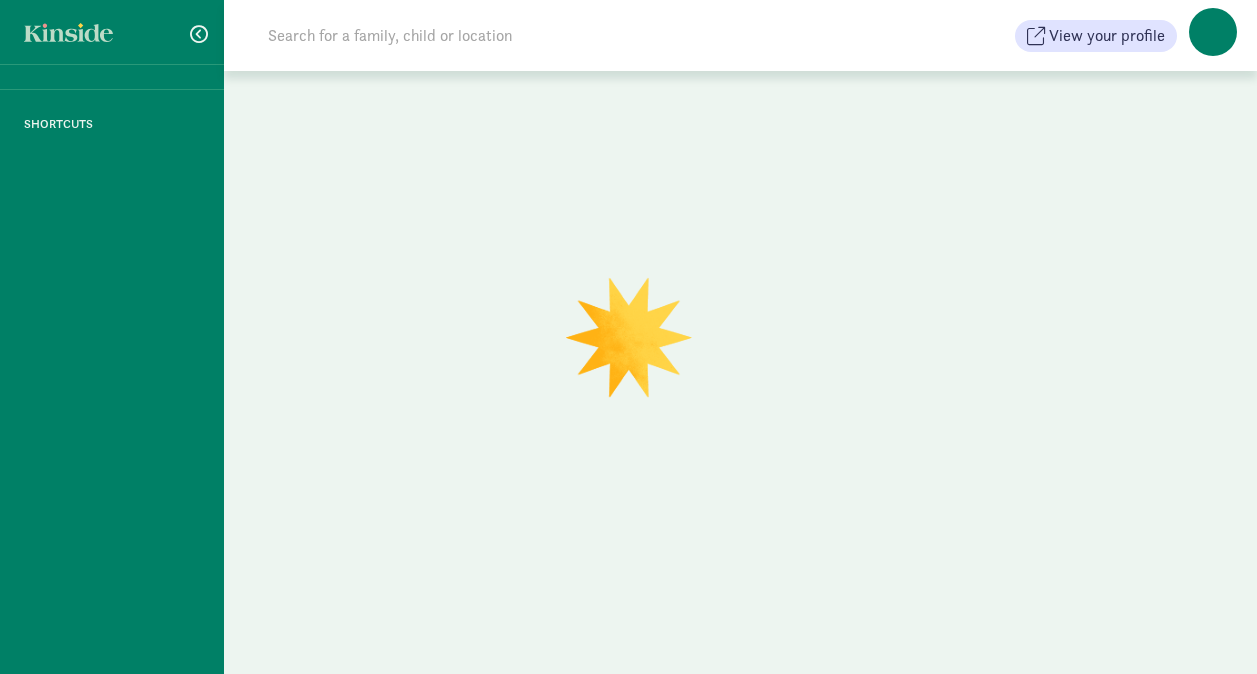 scroll, scrollTop: 0, scrollLeft: 0, axis: both 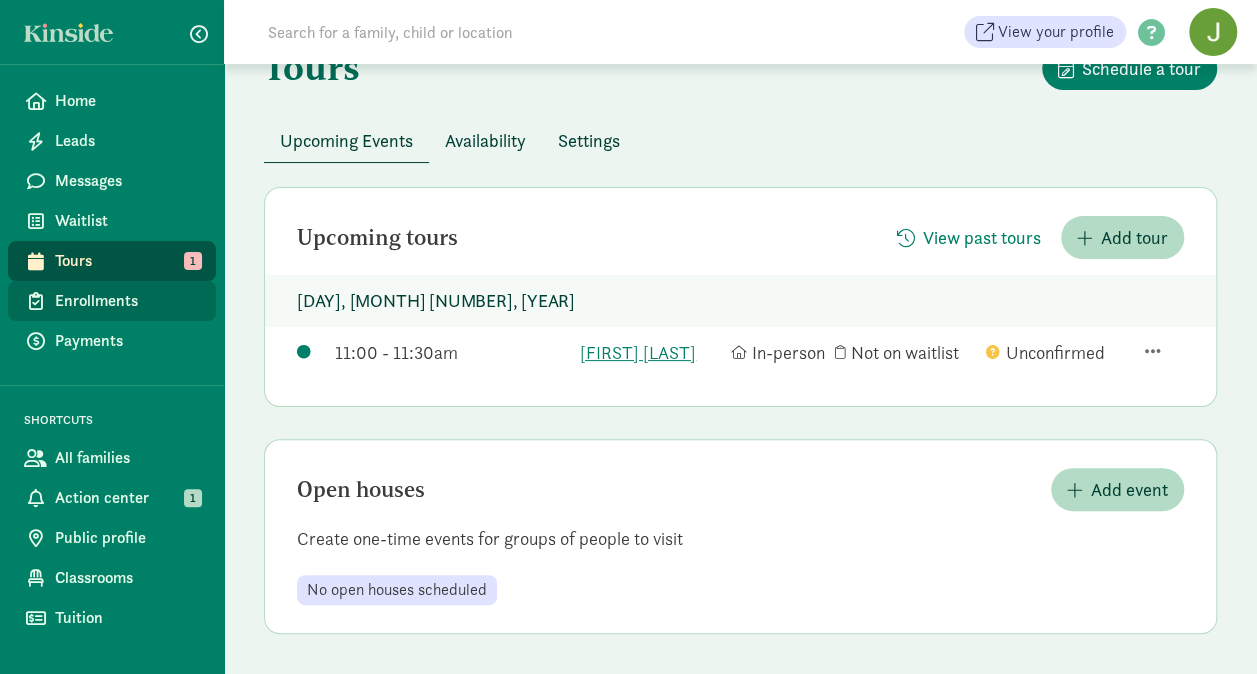 click on "Enrollments" at bounding box center (127, 301) 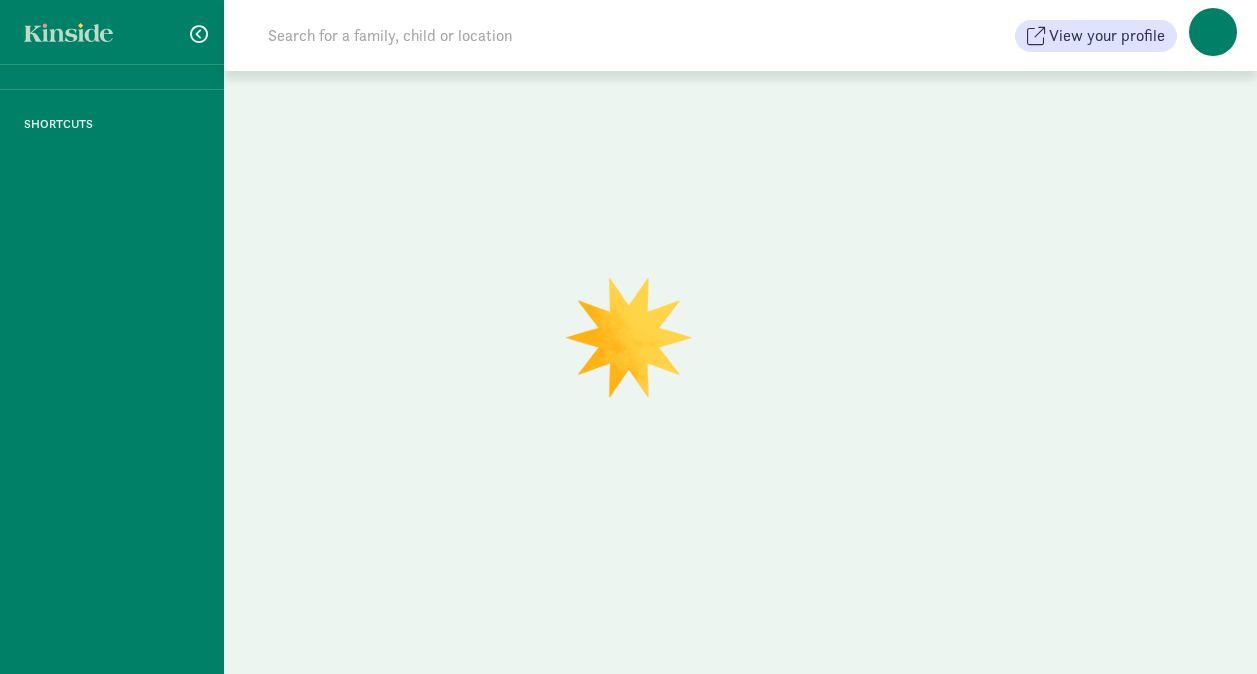 scroll, scrollTop: 0, scrollLeft: 0, axis: both 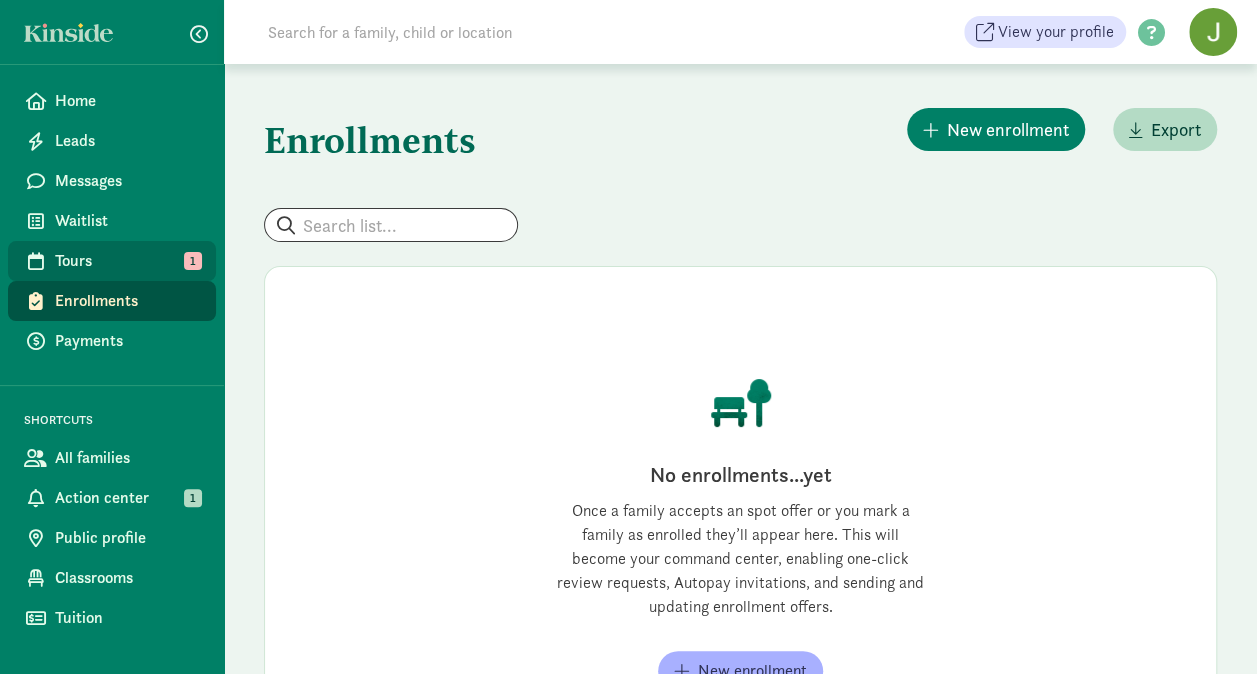 click on "Tours" at bounding box center [127, 261] 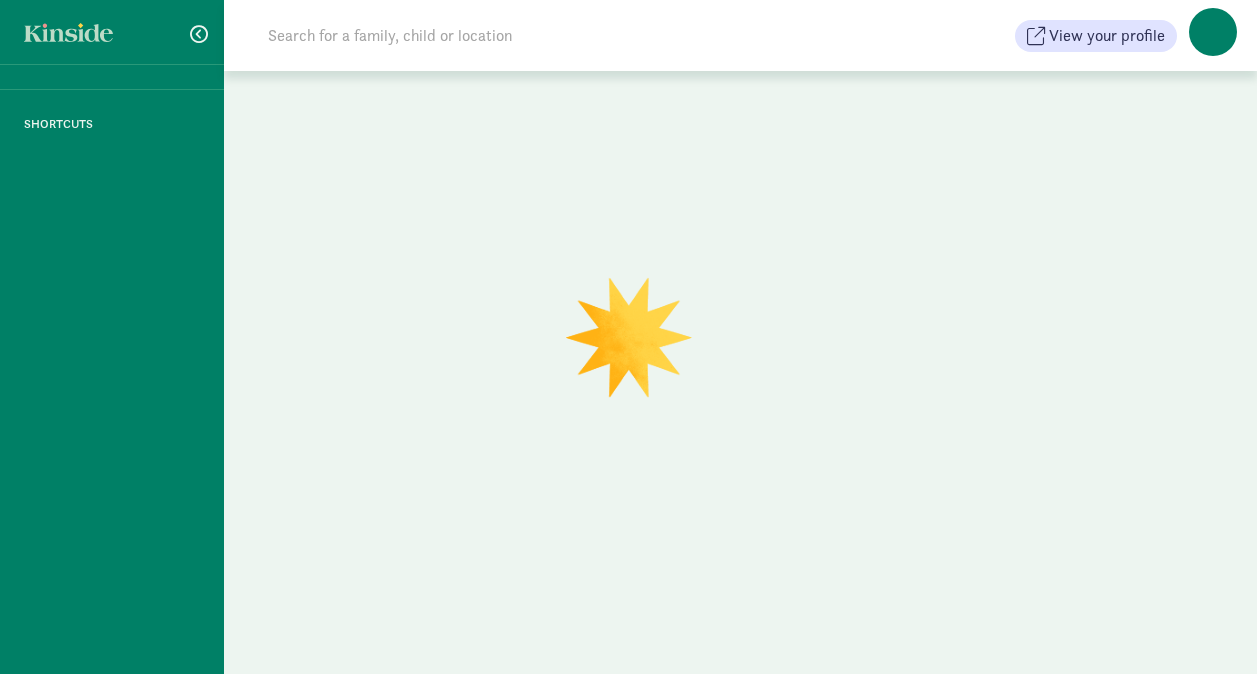 scroll, scrollTop: 0, scrollLeft: 0, axis: both 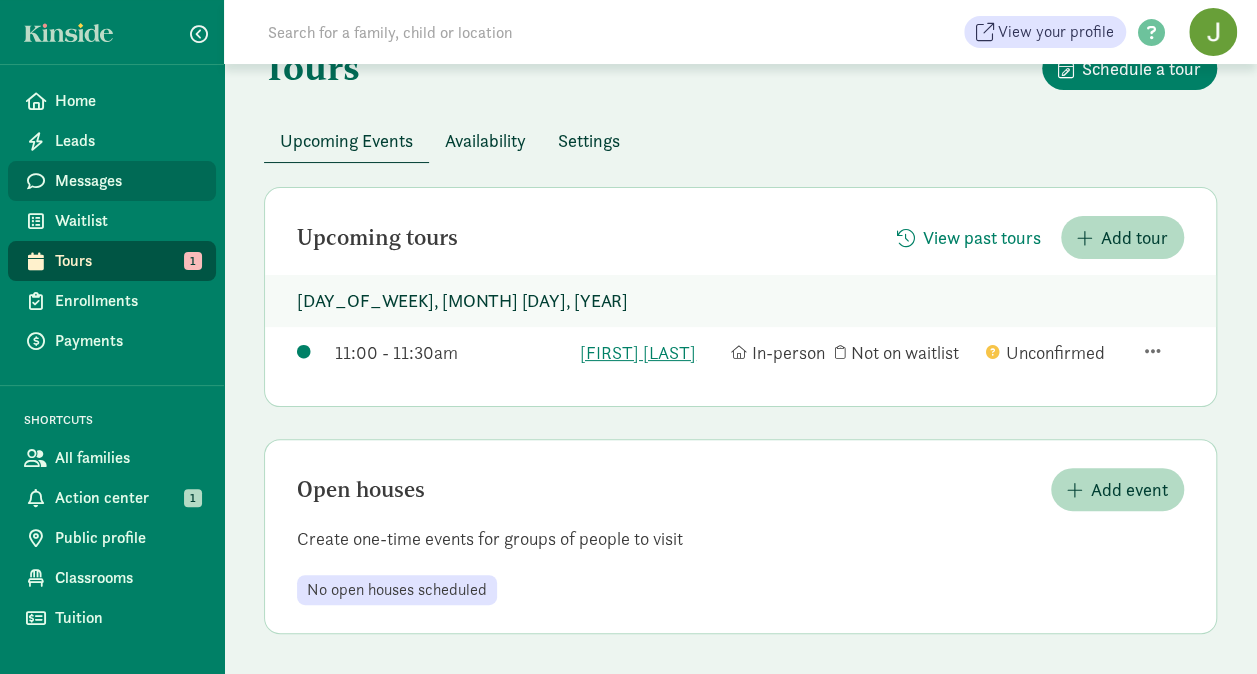 click on "Messages" at bounding box center (127, 181) 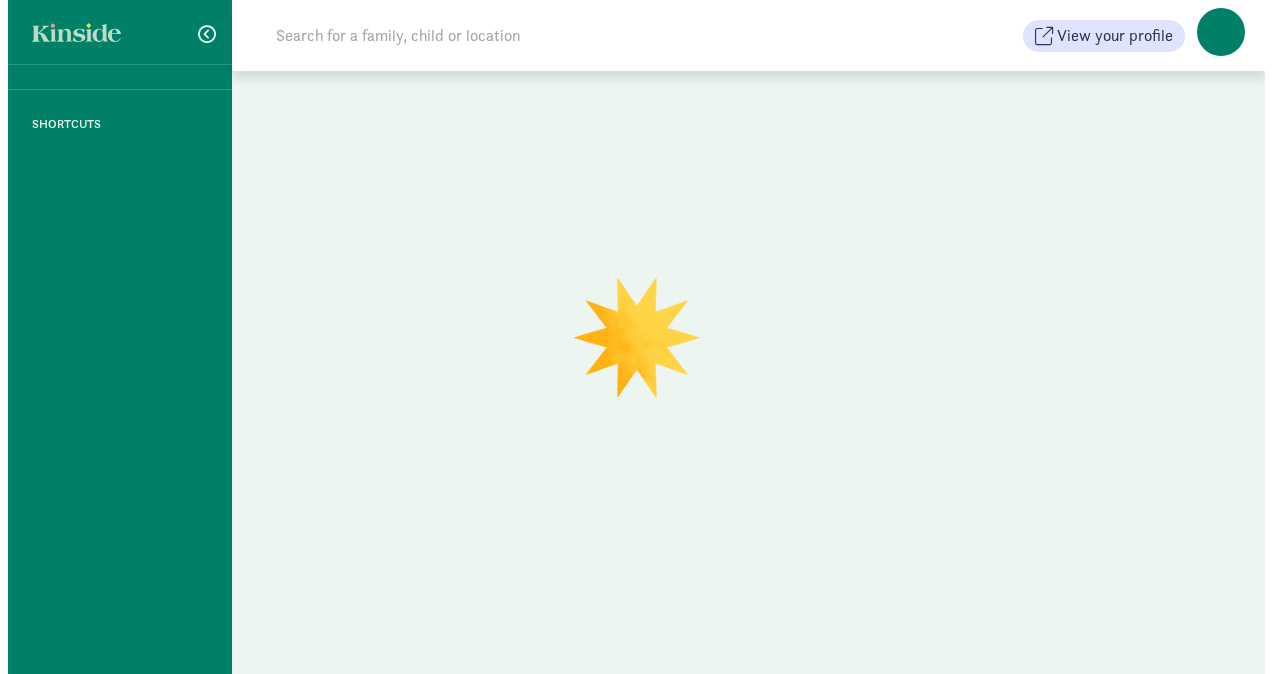 scroll, scrollTop: 0, scrollLeft: 0, axis: both 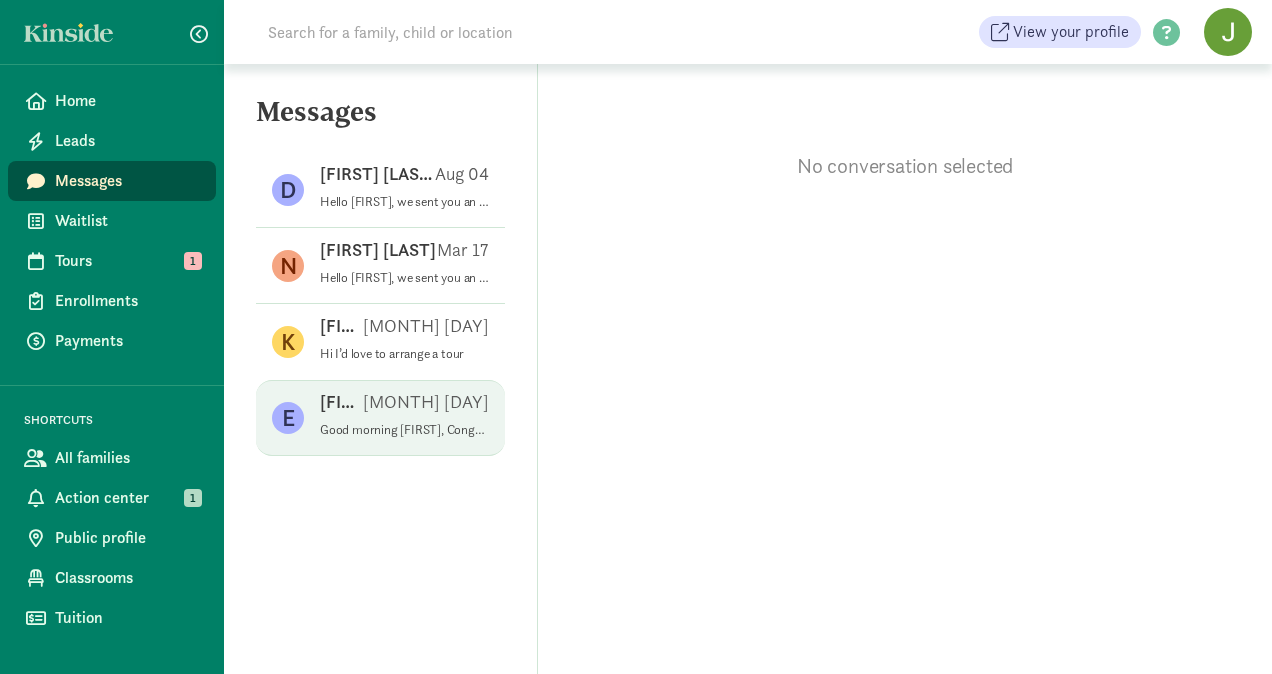 click on "Good morning [FIRST], Congratulations! As of now, we have two spots available for [MONTH]. Our infant spots are limited. We recommend scheduling a tour and reserving the spots. Having a name on the waiting list does not guarantee a spot. Please send us an email to [EMAIL] if you would like to schedule a tour. Have a great day!" at bounding box center [404, 430] 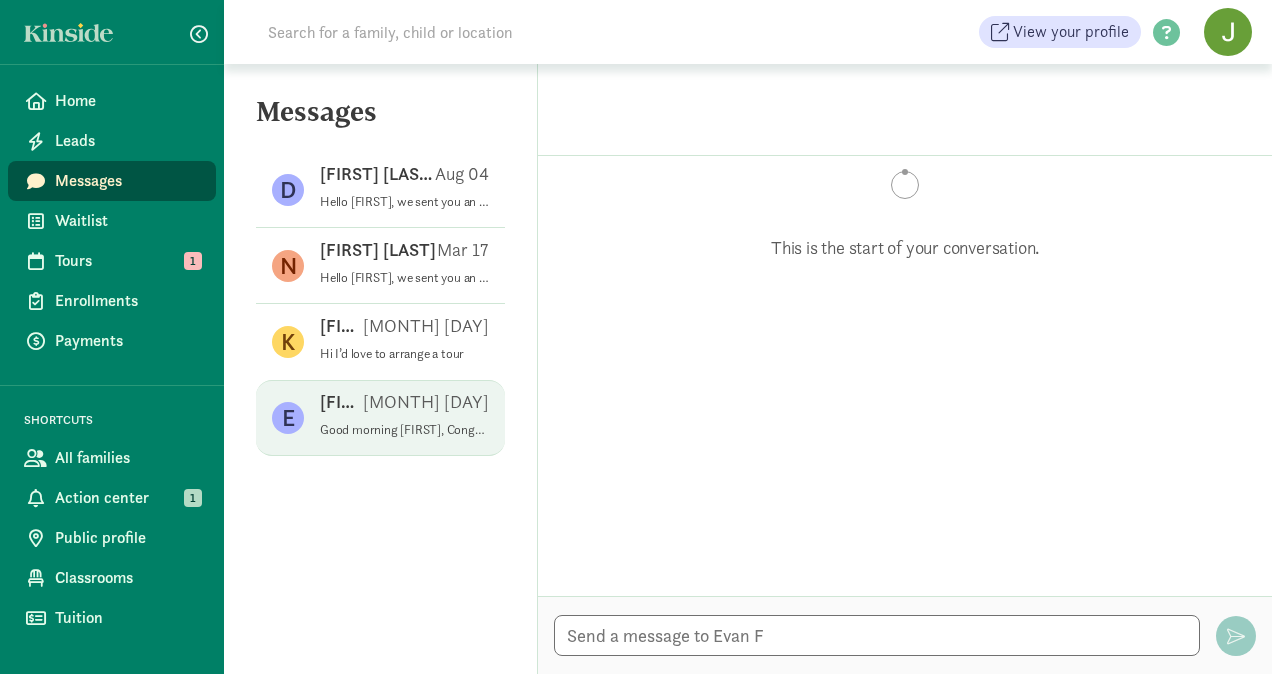 scroll, scrollTop: 172, scrollLeft: 0, axis: vertical 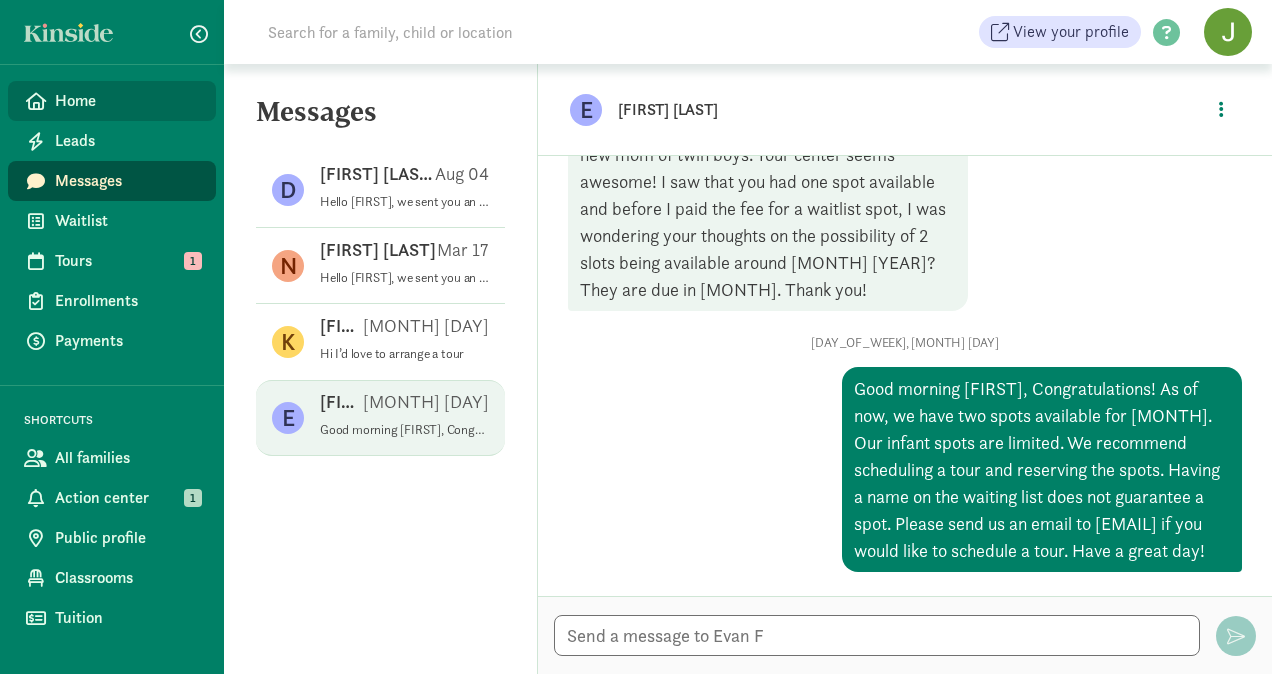click on "Home" at bounding box center (127, 101) 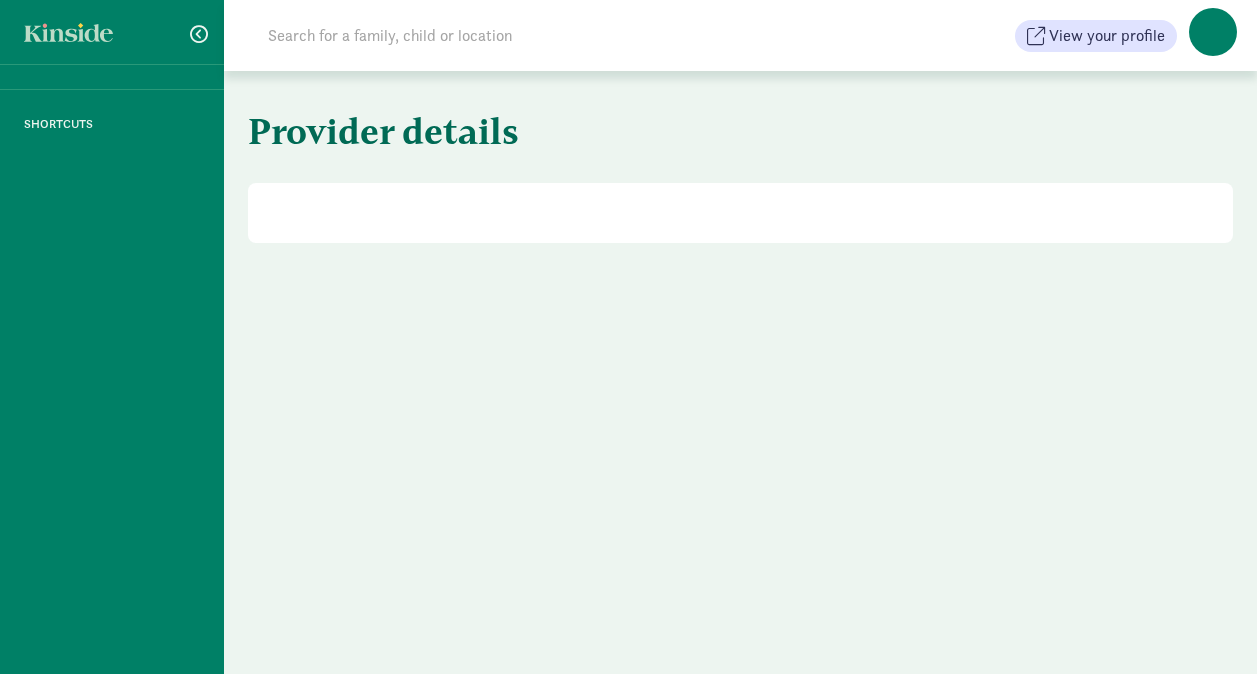 scroll, scrollTop: 0, scrollLeft: 0, axis: both 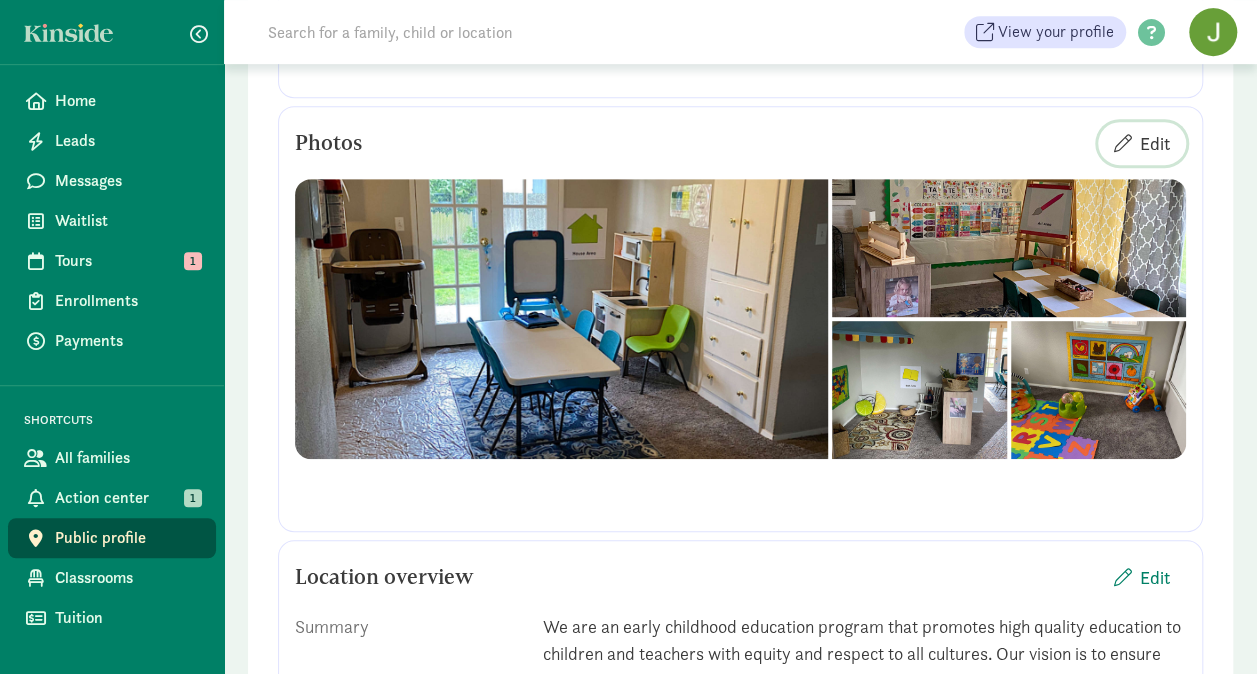 click on "Edit" at bounding box center (1142, 143) 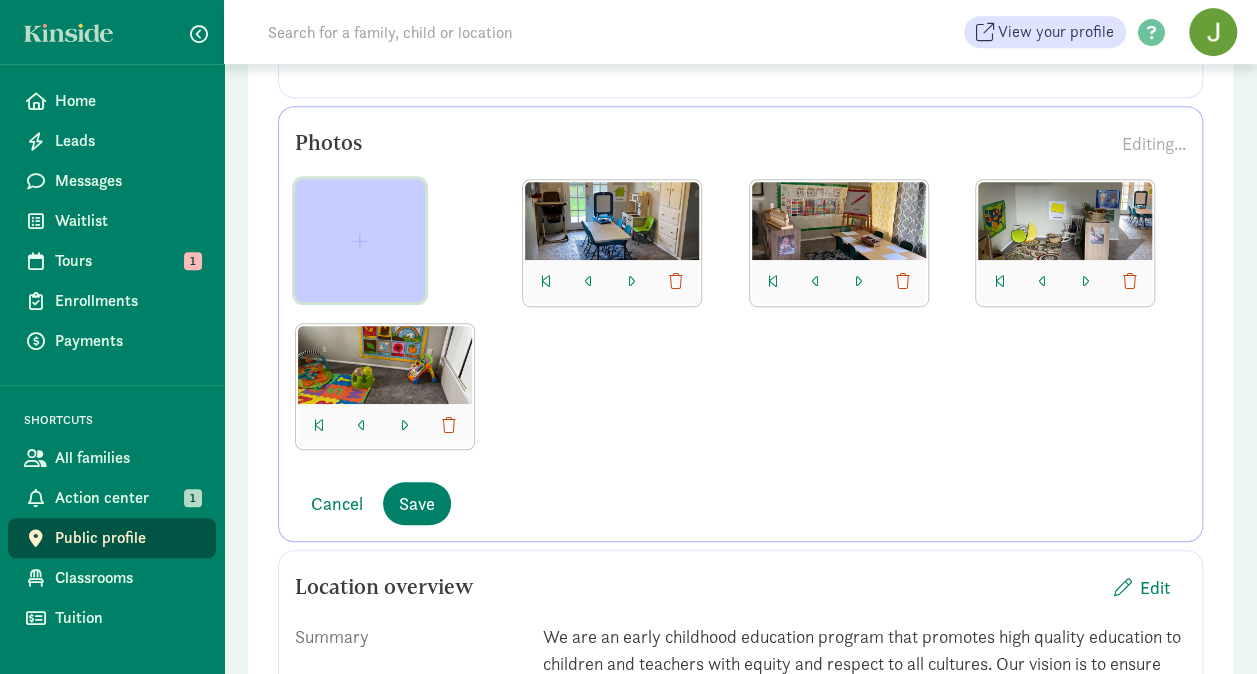 click at bounding box center [360, 241] 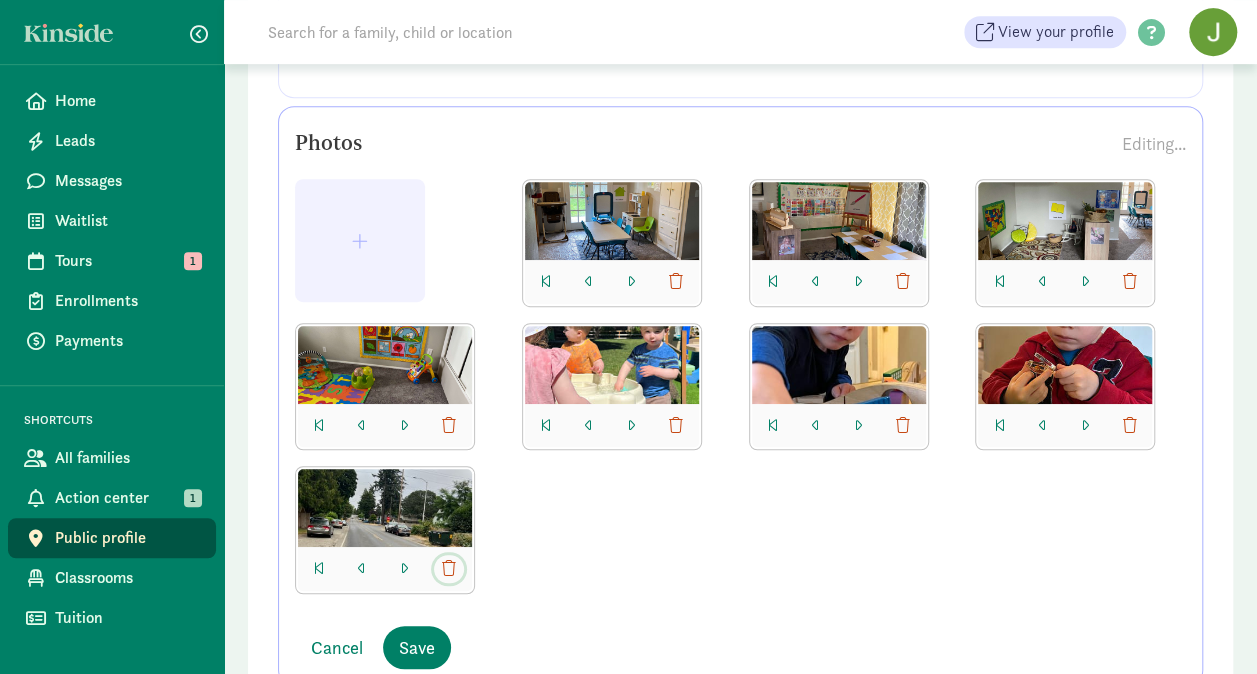 click 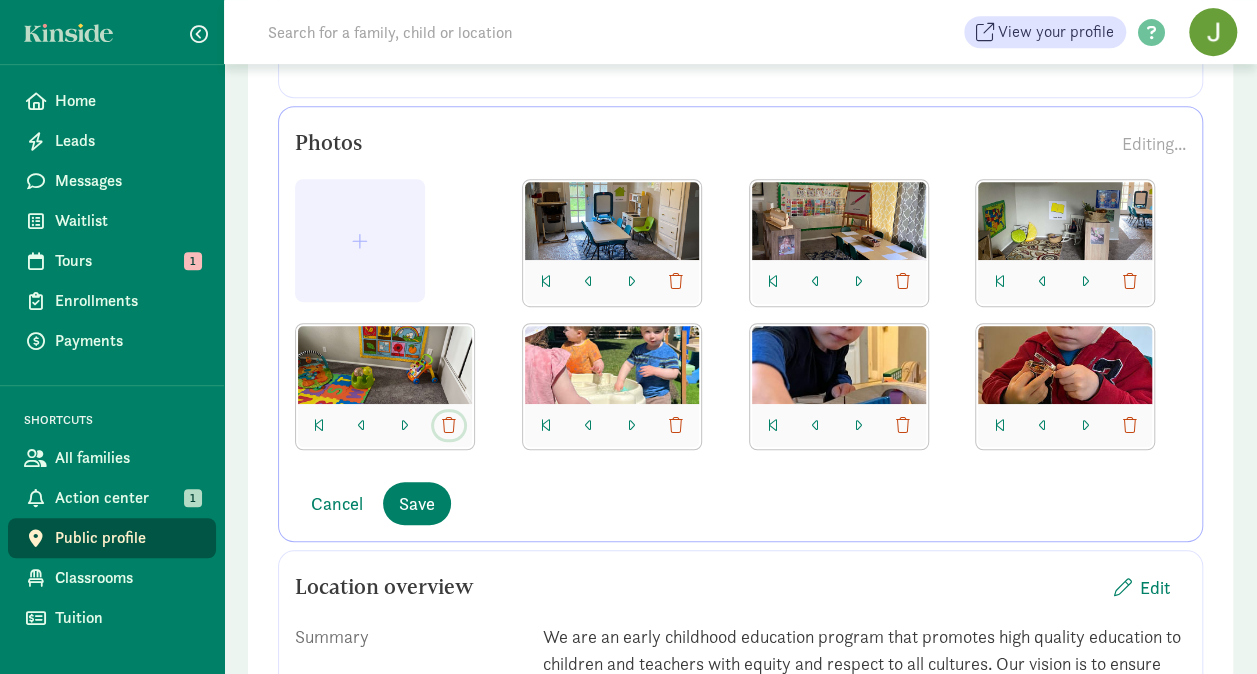 click 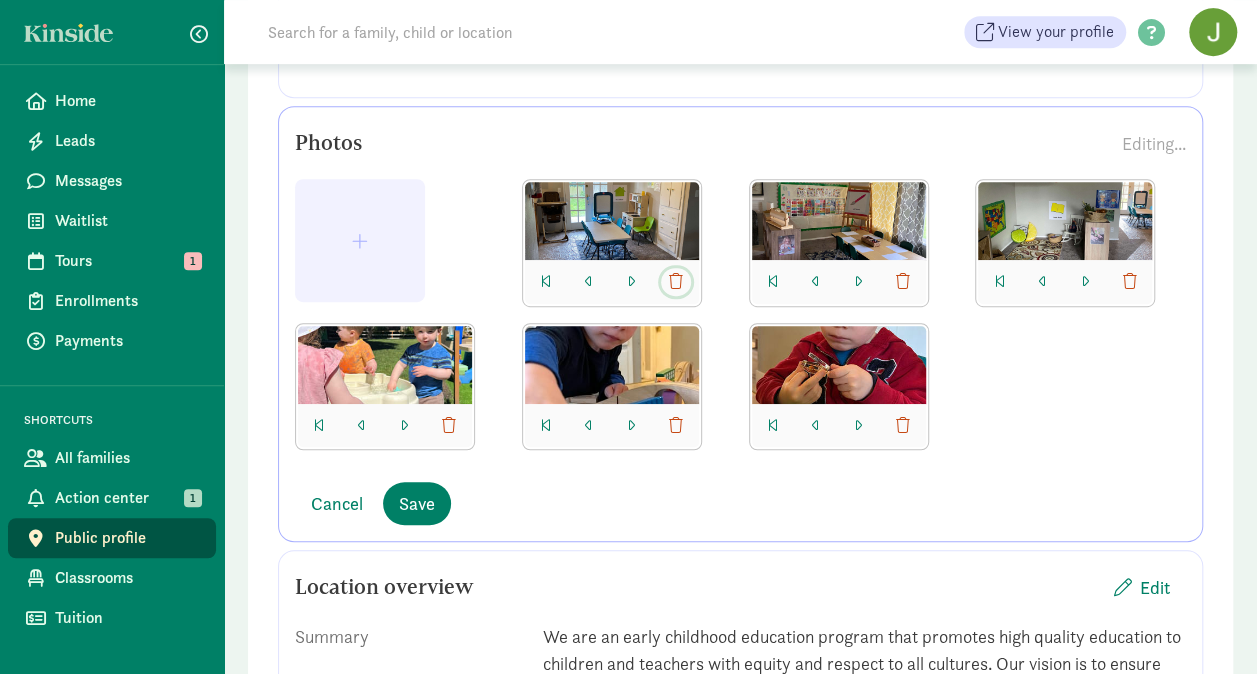 click 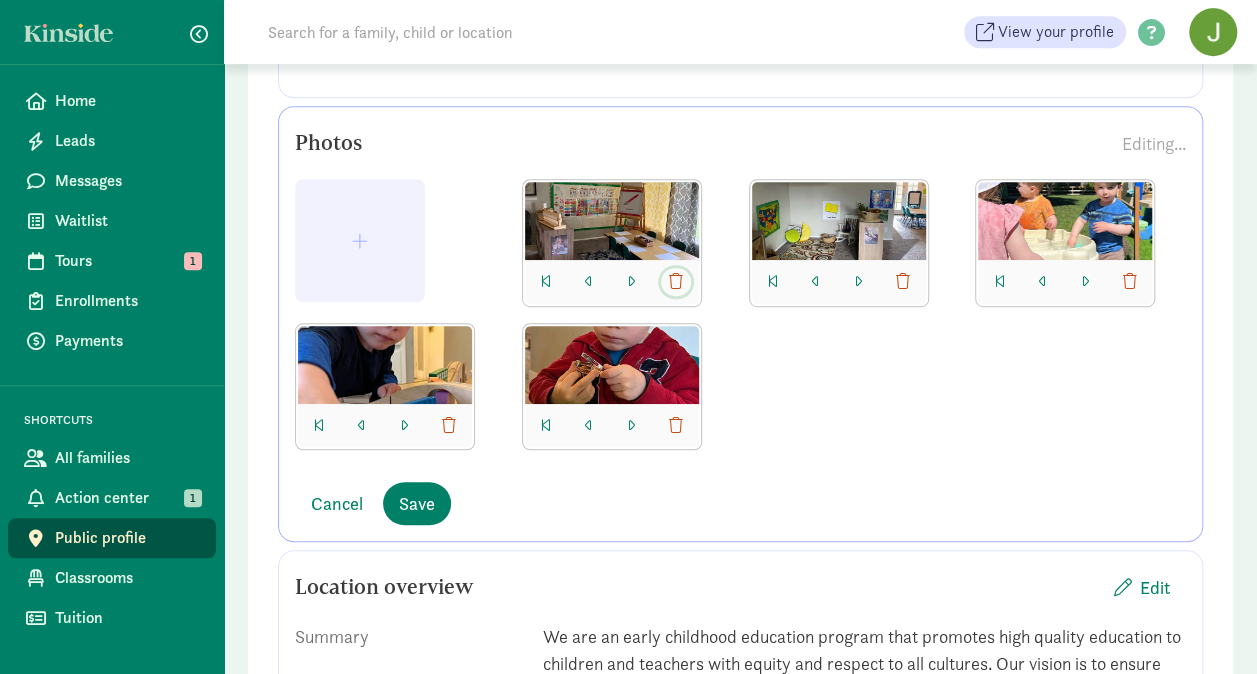click at bounding box center [676, 282] 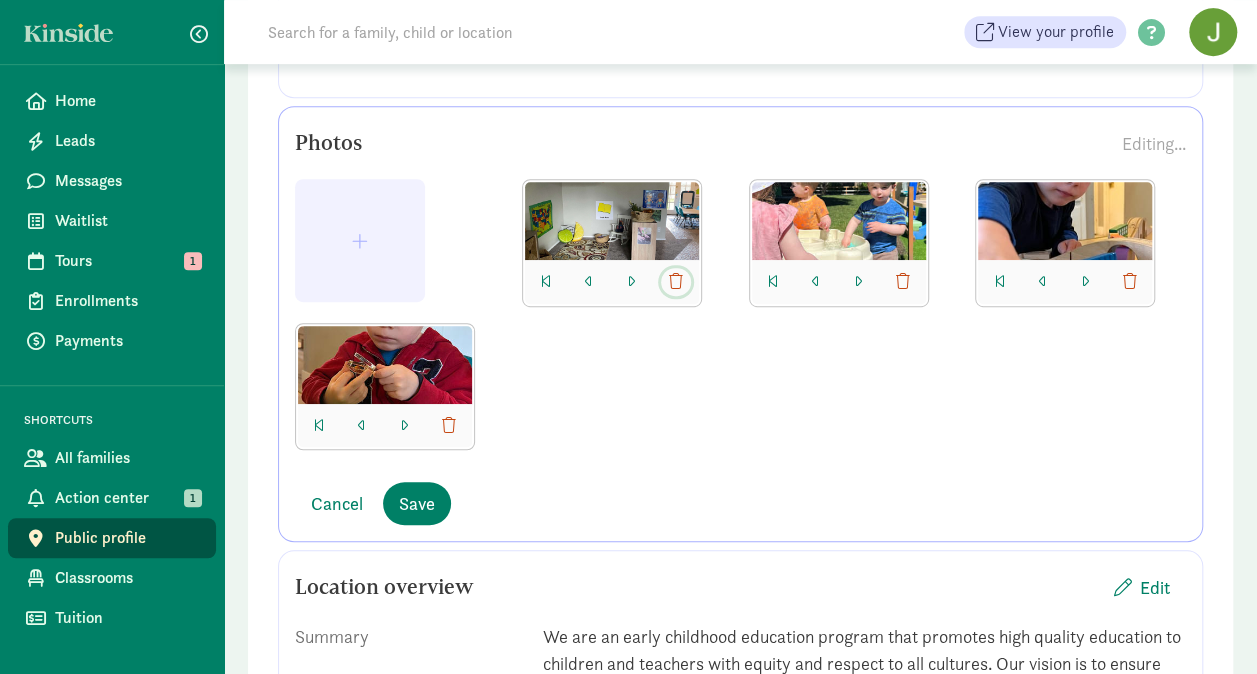 click 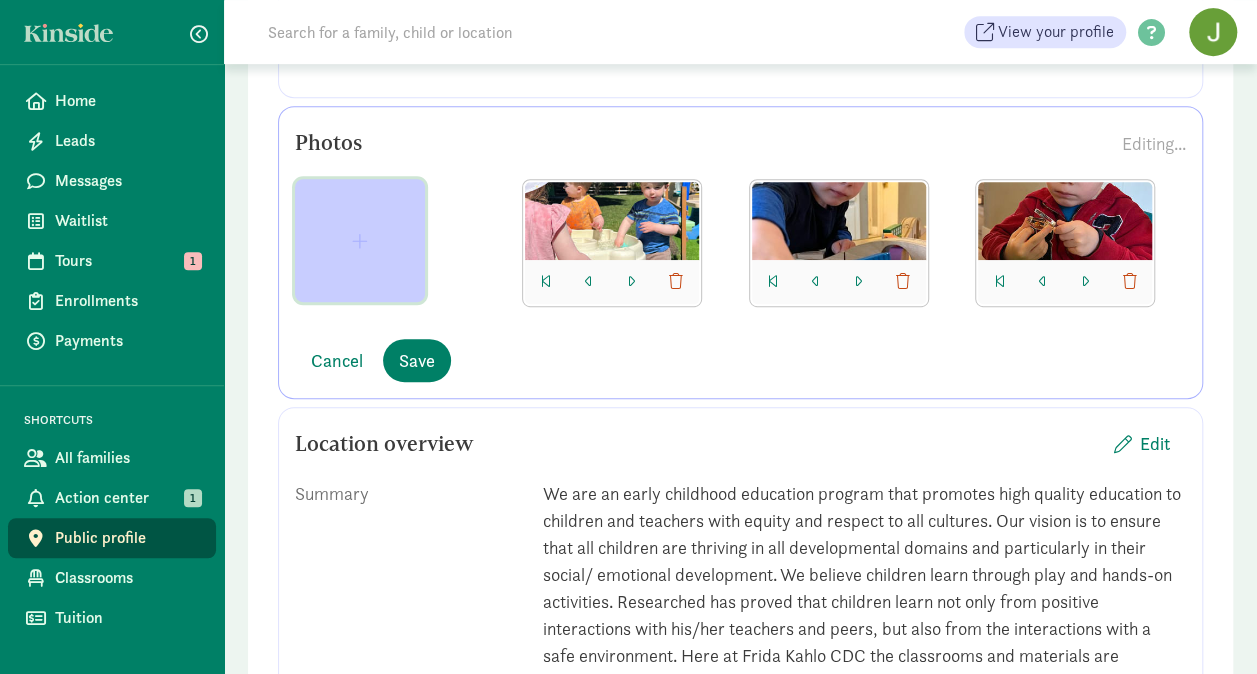 click at bounding box center (360, 241) 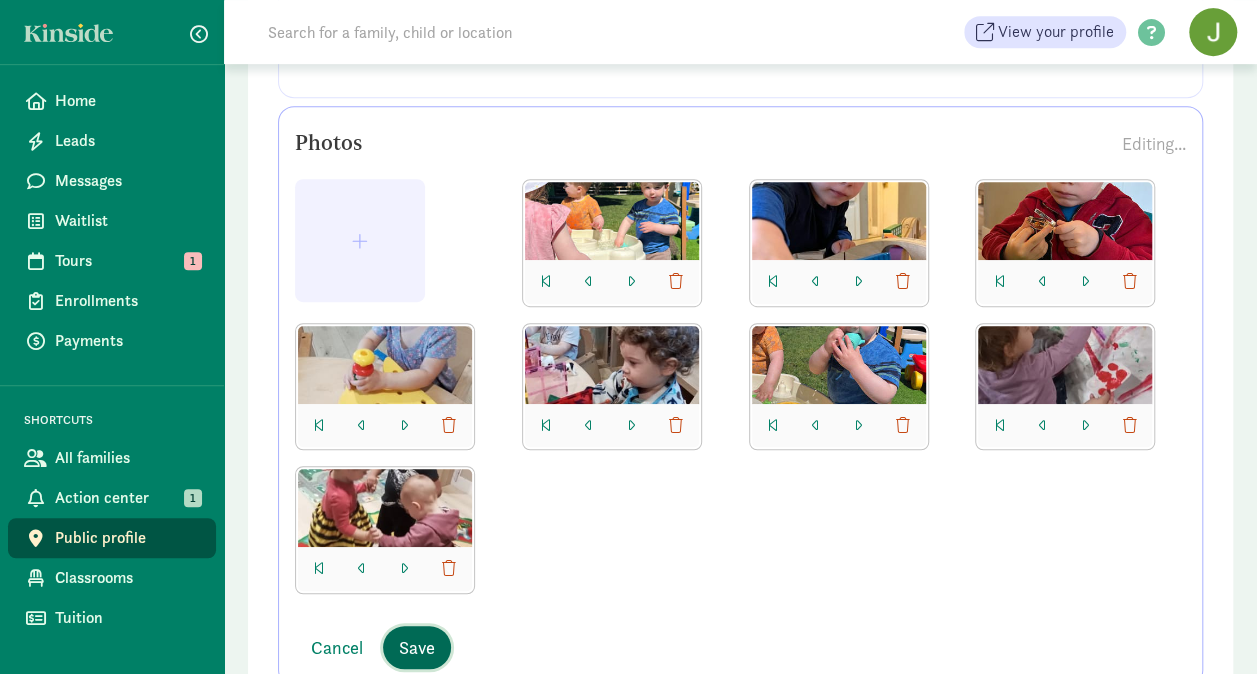 click on "Save" at bounding box center [417, 647] 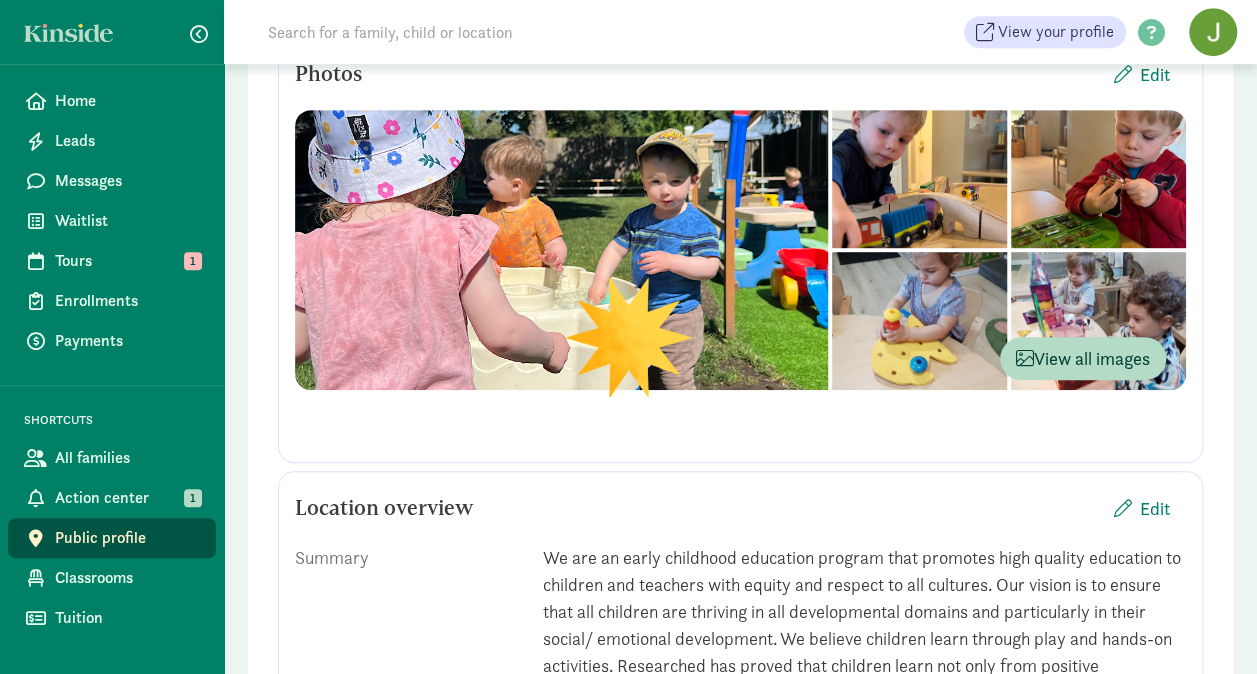 scroll, scrollTop: 556, scrollLeft: 0, axis: vertical 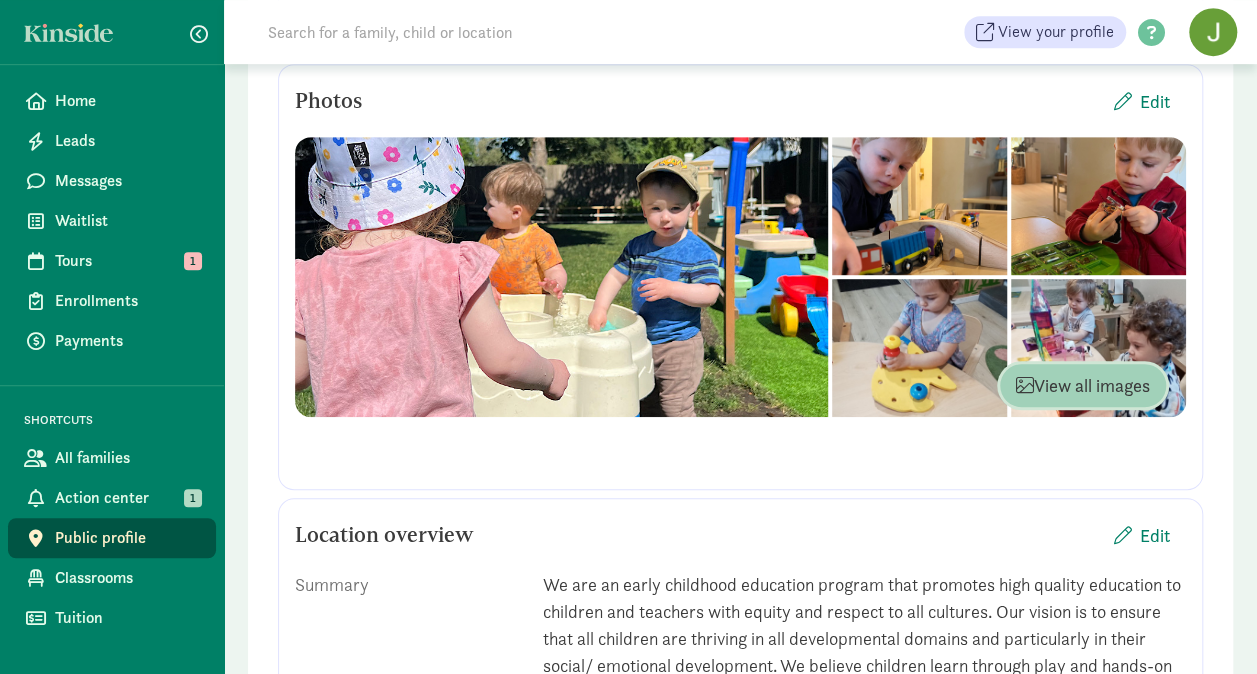 click on "View all images" at bounding box center (1083, 385) 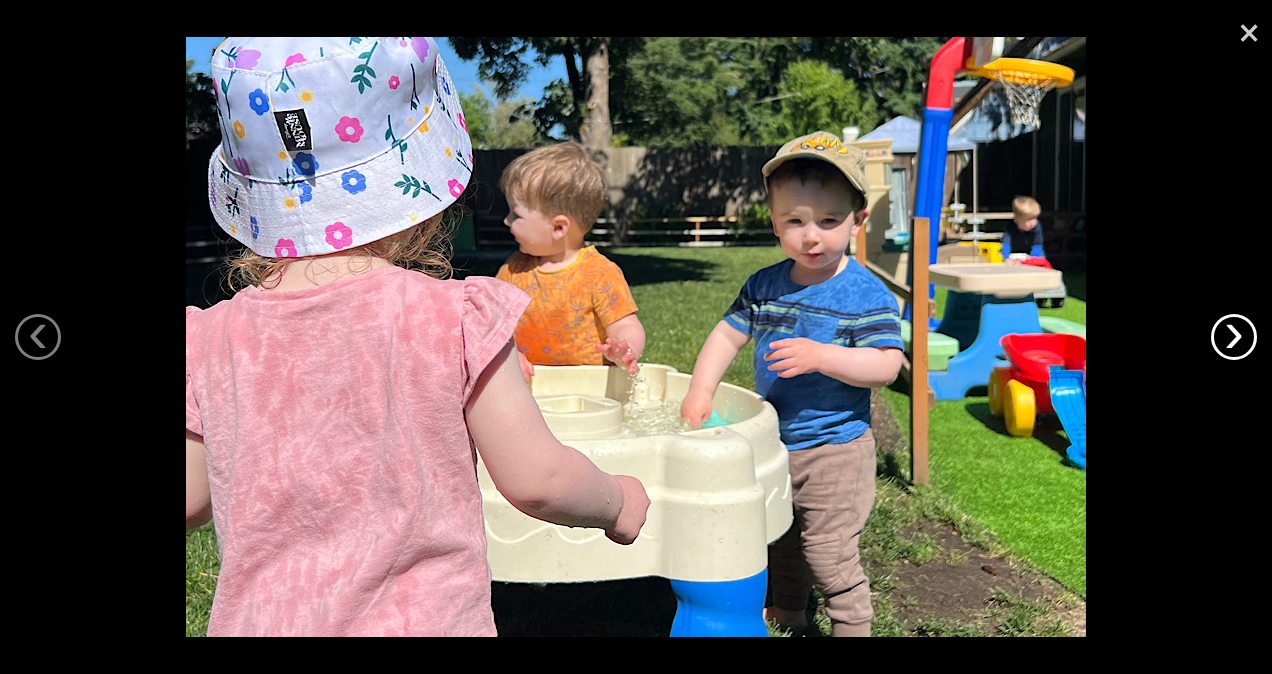 click on "›" at bounding box center [1234, 337] 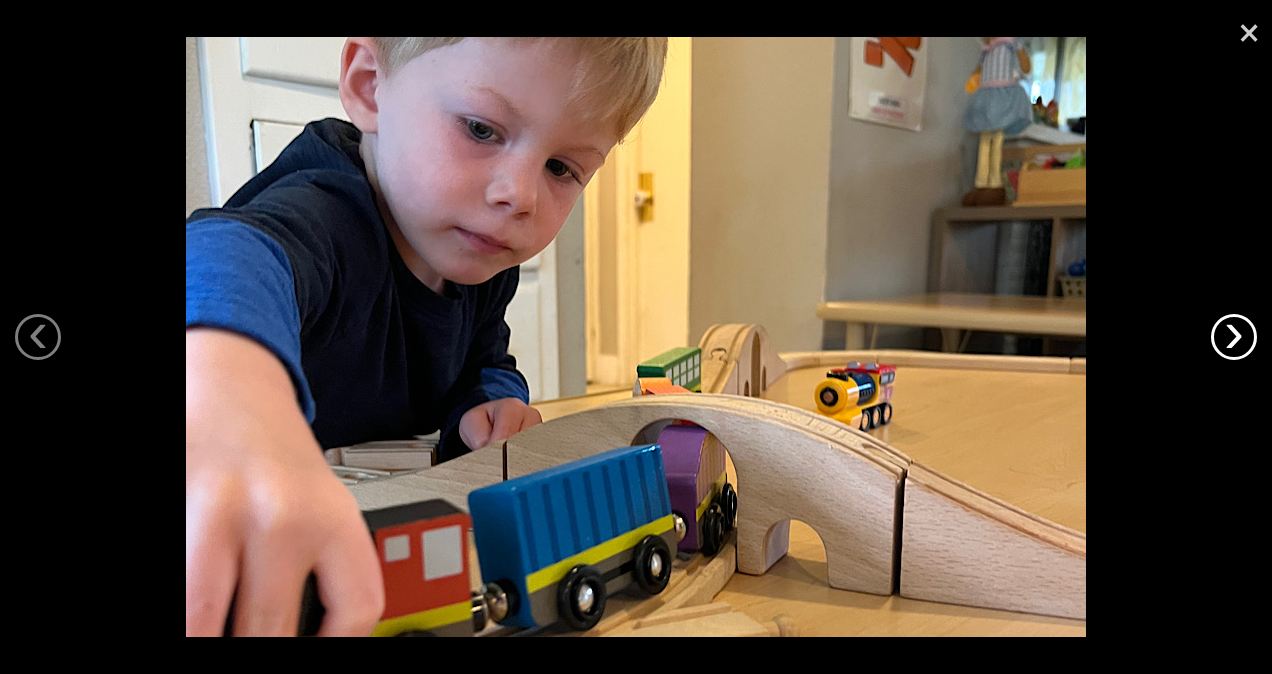 click on "›" at bounding box center (1234, 337) 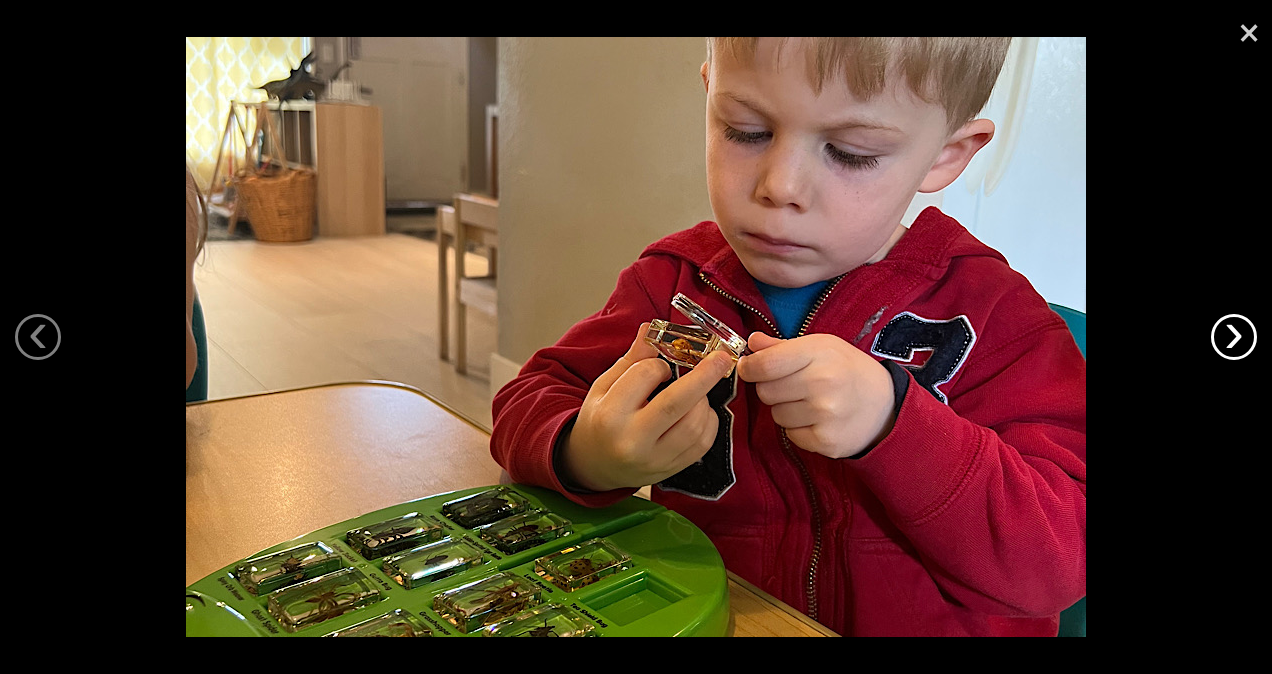 click on "›" at bounding box center (1234, 337) 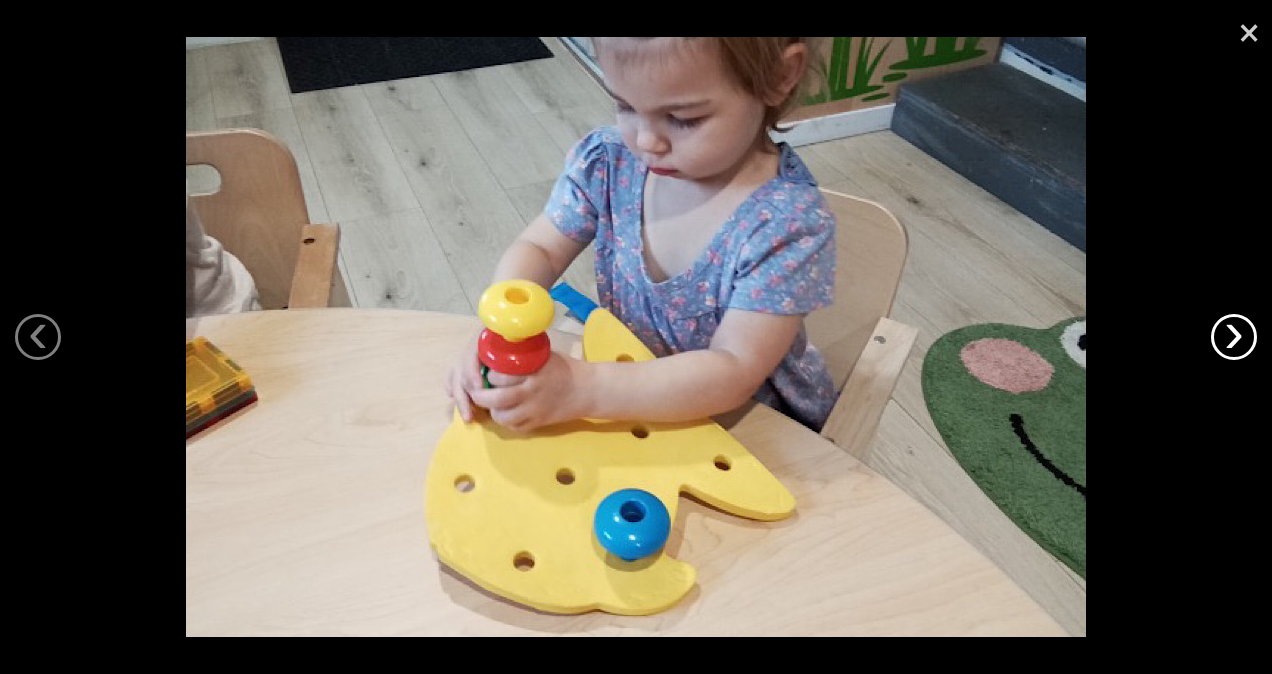 click on "›" at bounding box center [1234, 337] 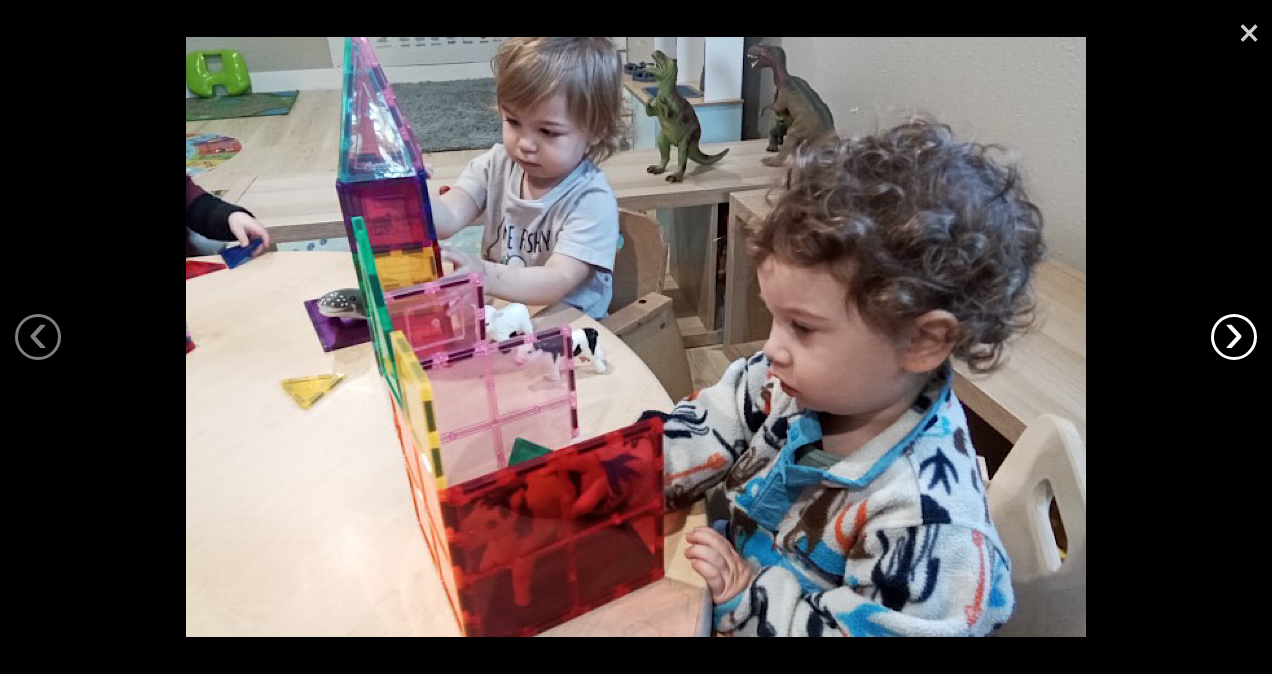 click on "›" at bounding box center (1234, 337) 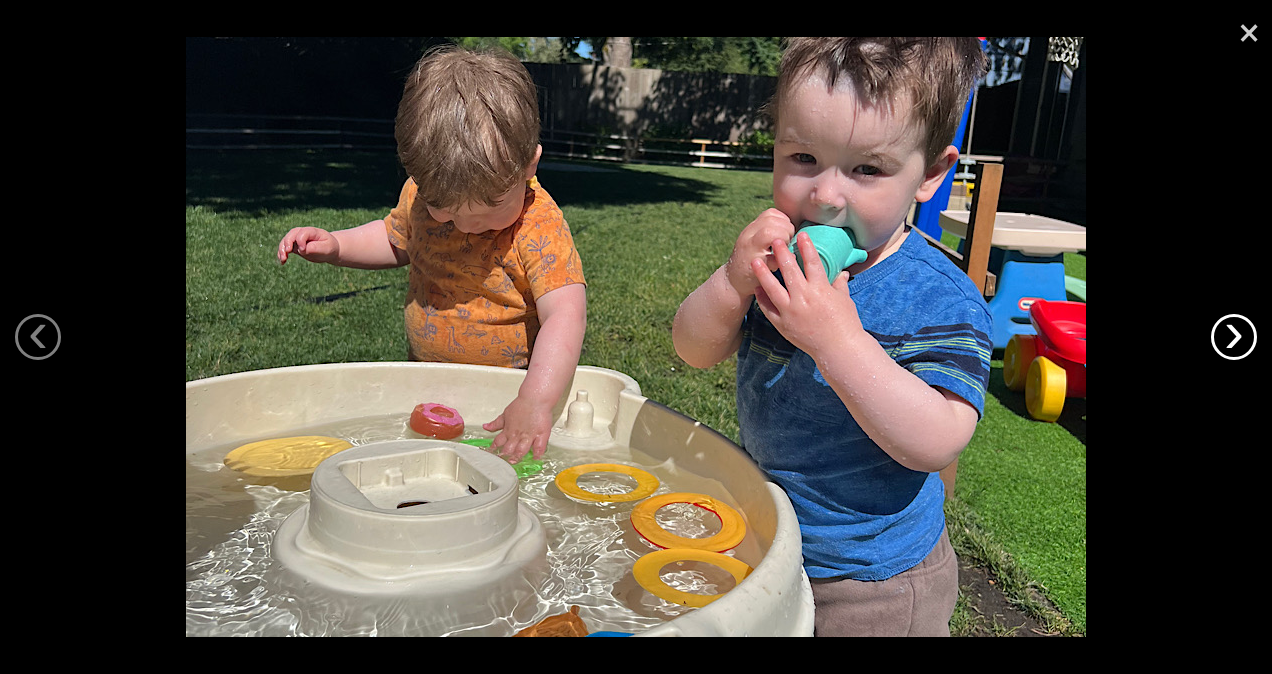 click on "›" at bounding box center (1234, 337) 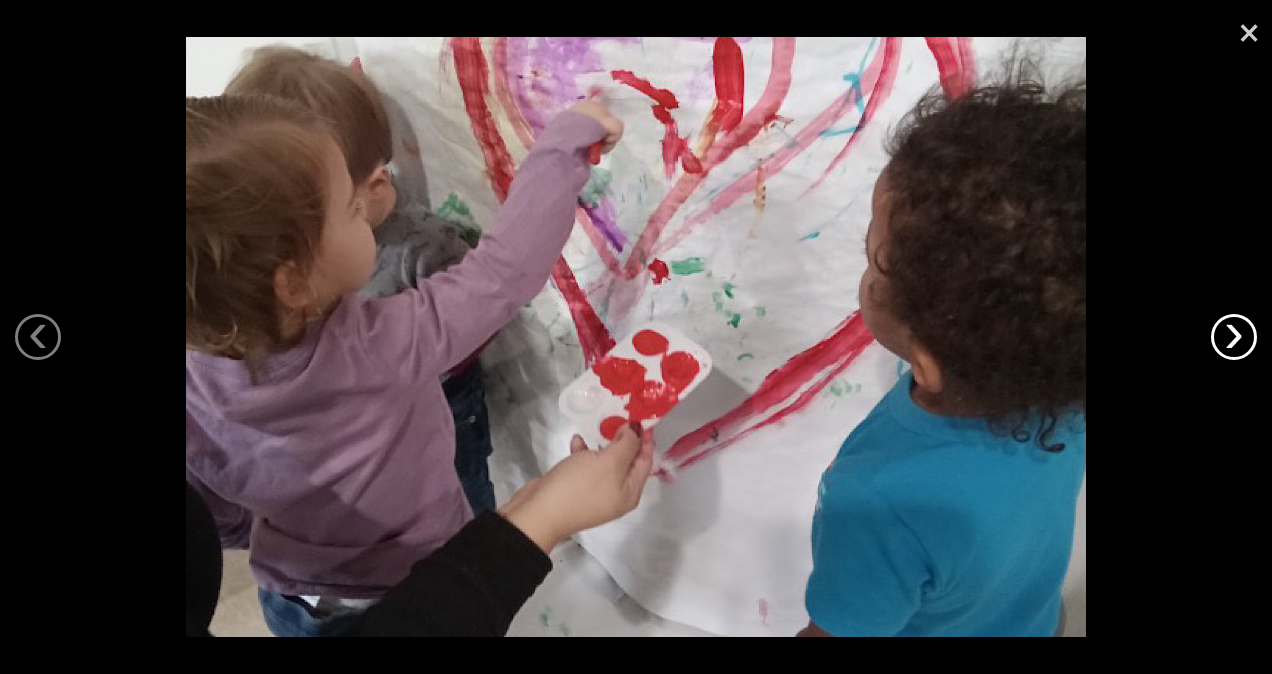 click on "›" at bounding box center (1234, 337) 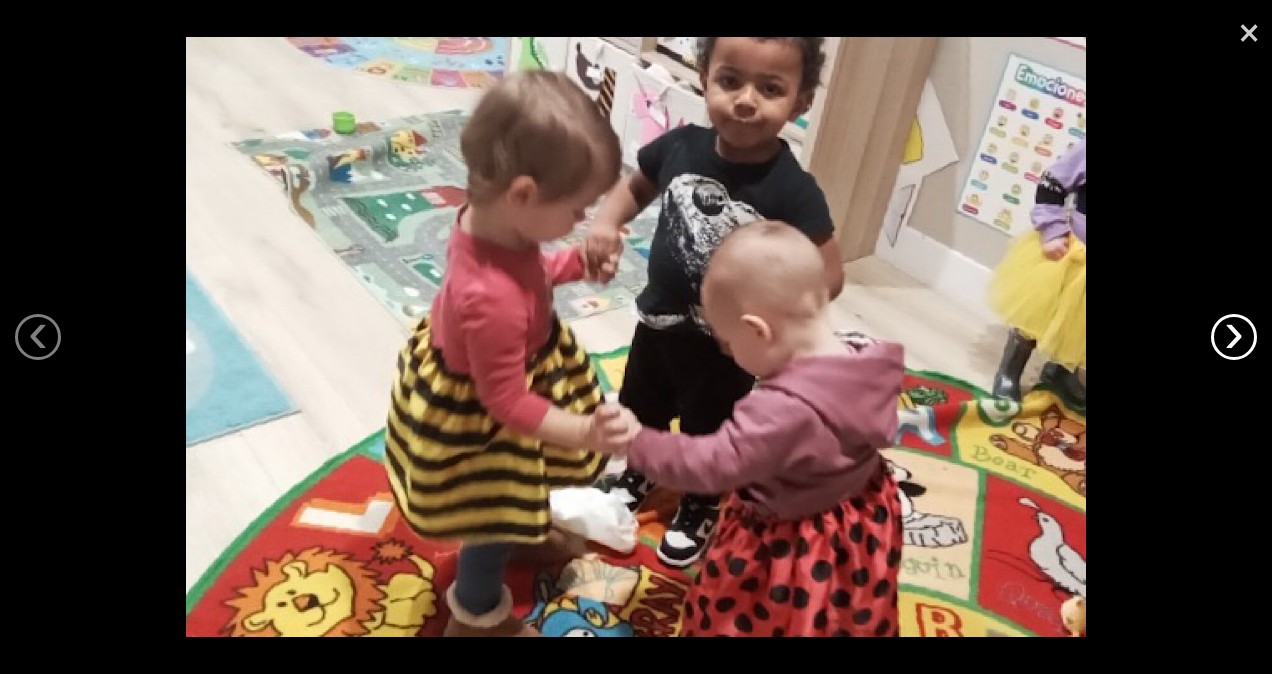 click on "›" at bounding box center [1234, 337] 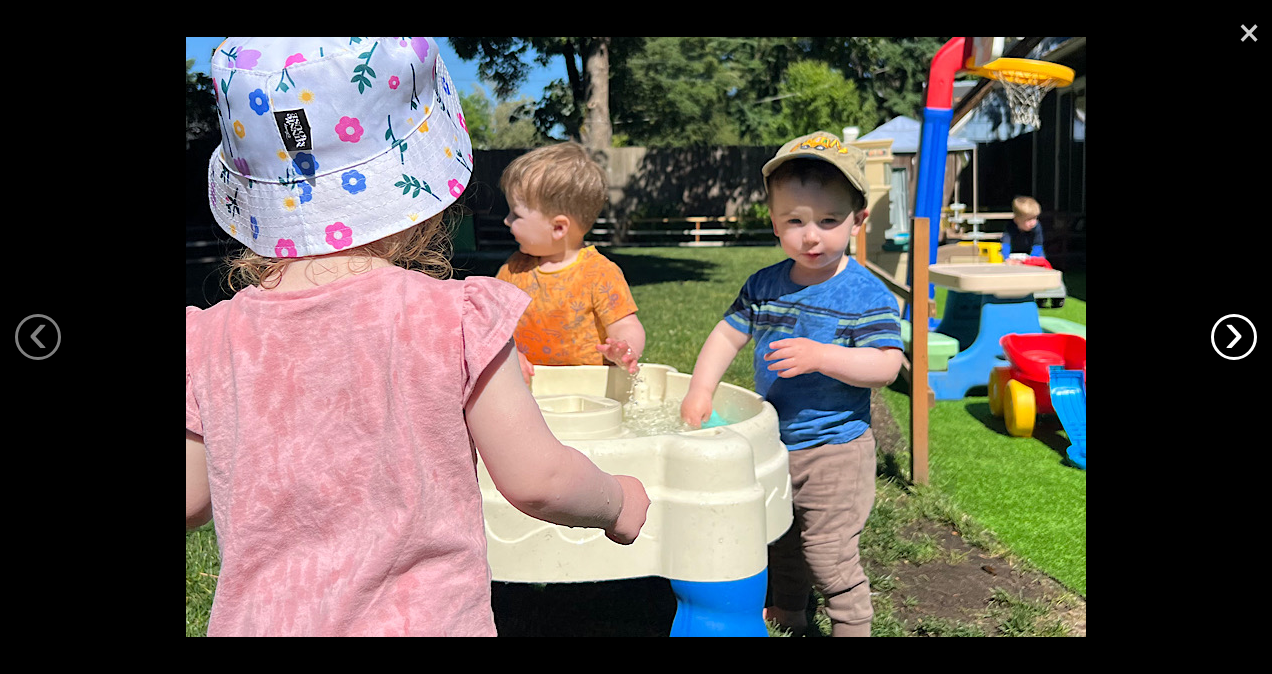 click on "›" at bounding box center [1234, 337] 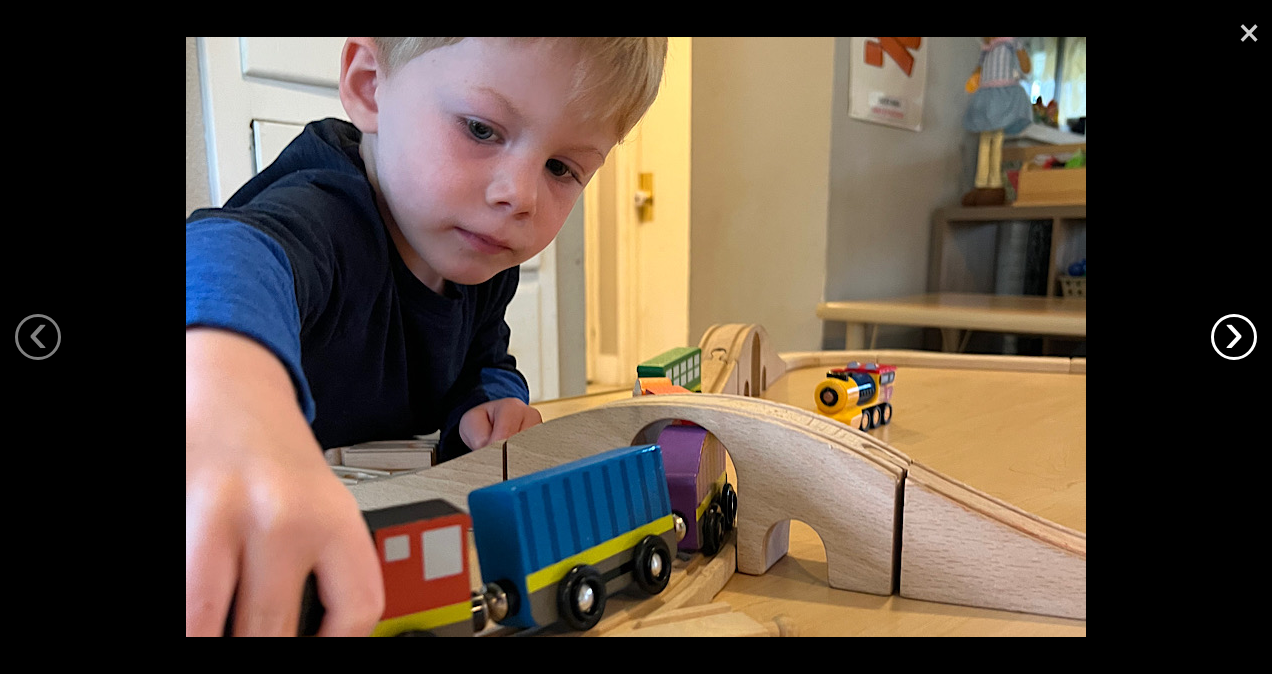 click on "›" at bounding box center (1234, 337) 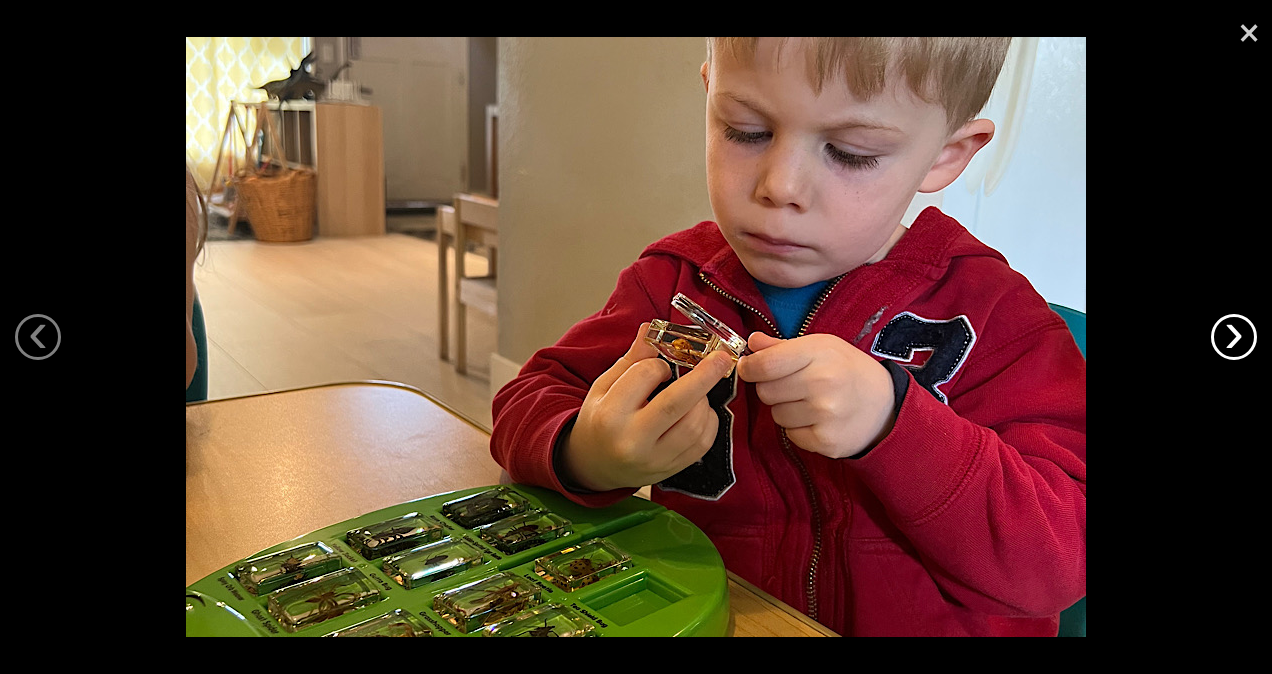 click on "›" at bounding box center (1234, 337) 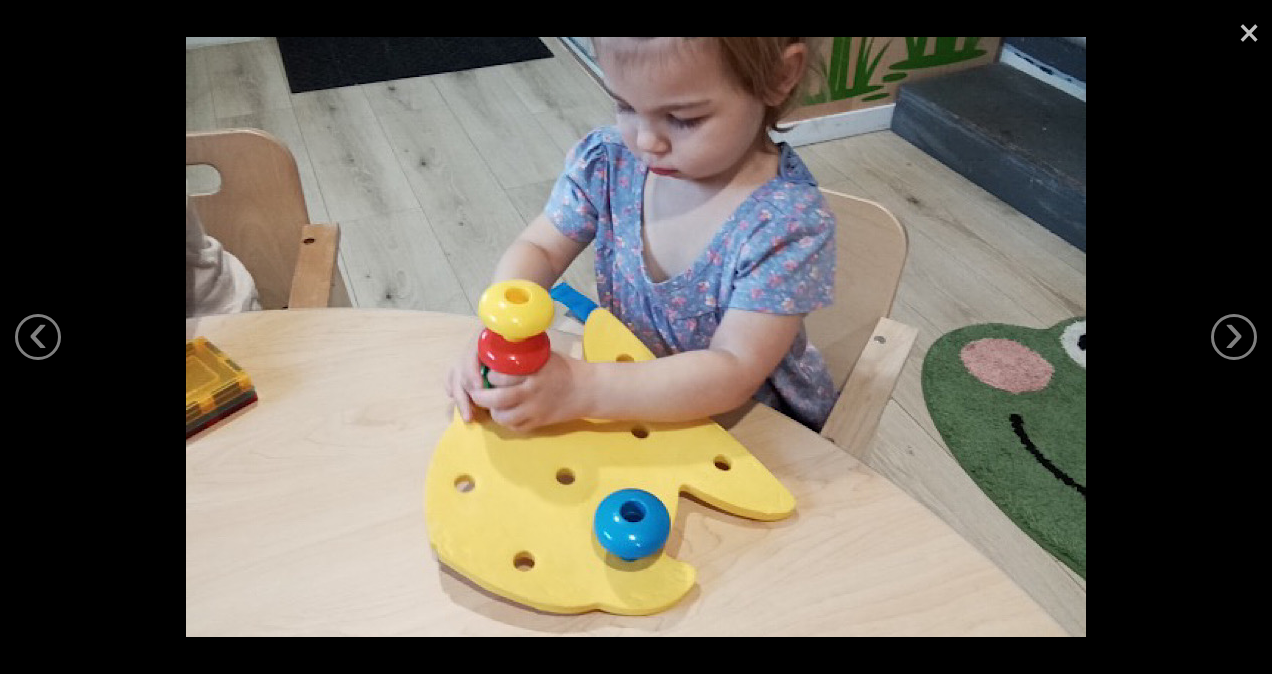 click on "×" at bounding box center [1249, 30] 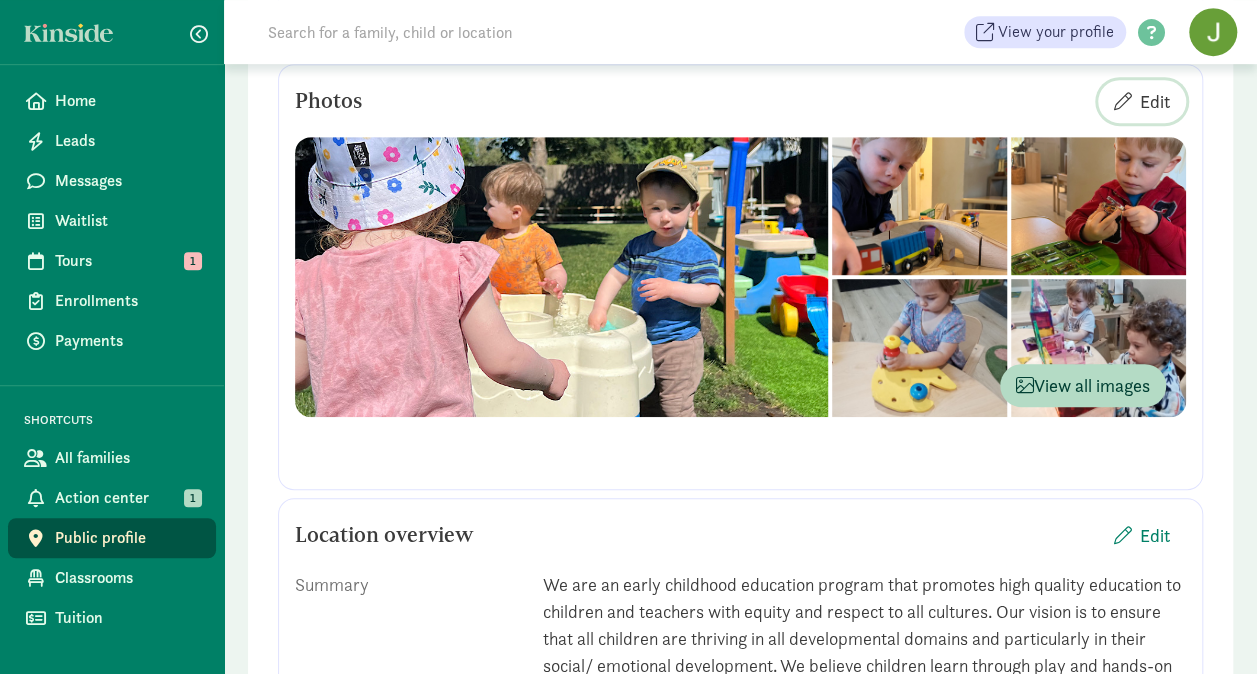 click on "Edit" at bounding box center (1155, 101) 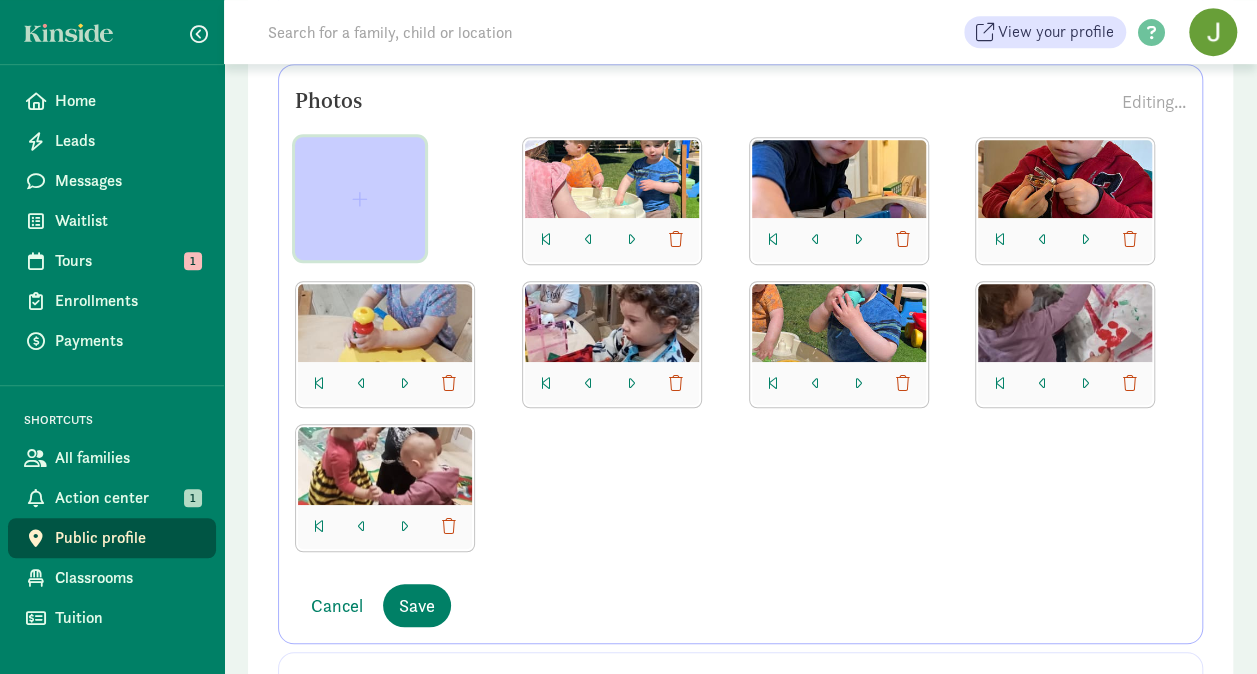 click 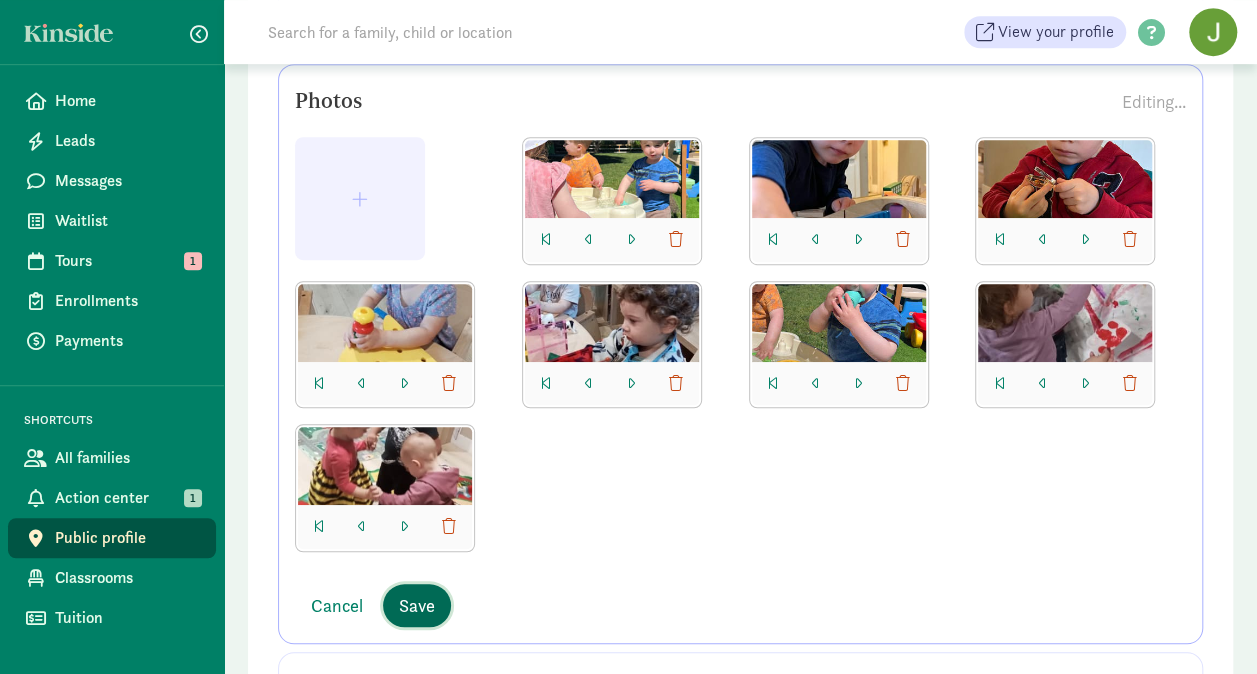 click on "Save" at bounding box center [417, 605] 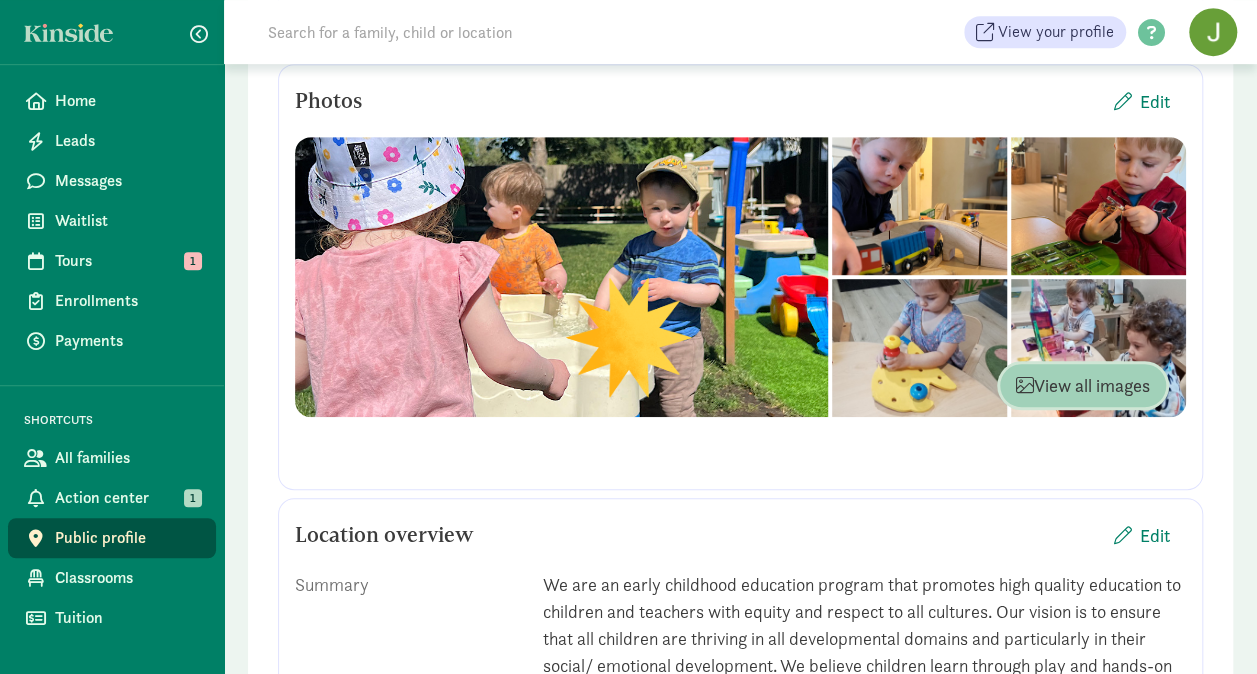 click on "View all images" at bounding box center [1083, 385] 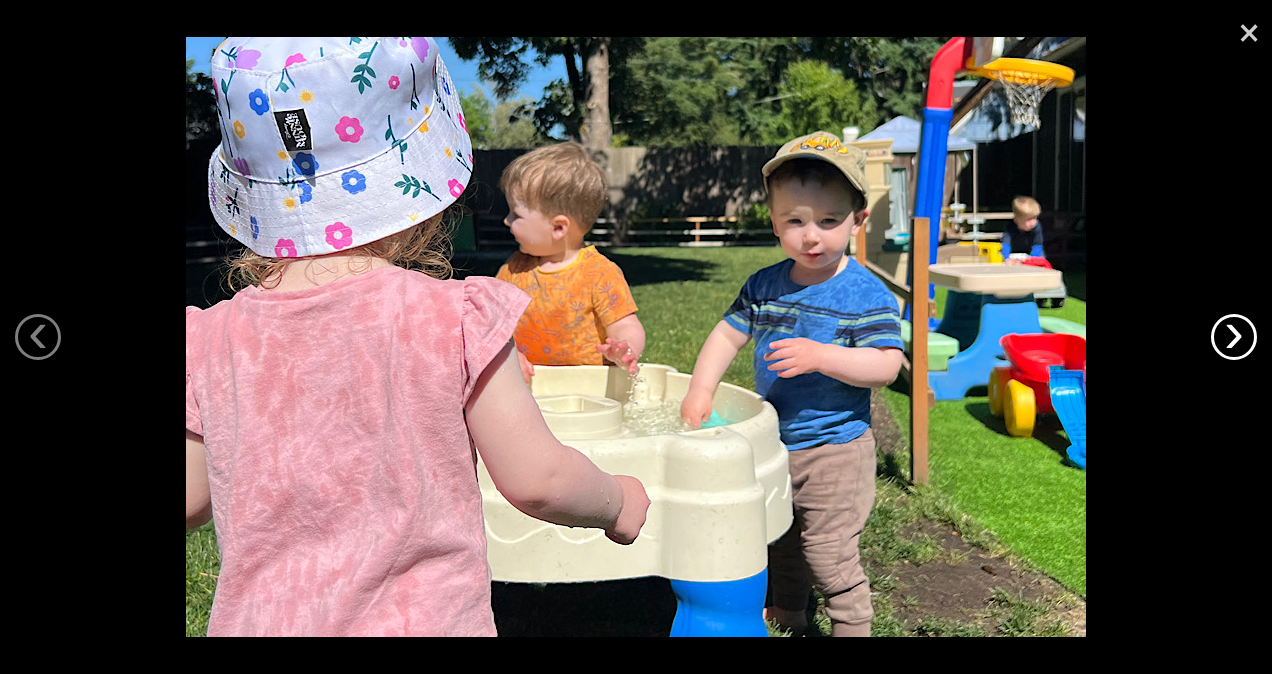click on "›" at bounding box center (1234, 337) 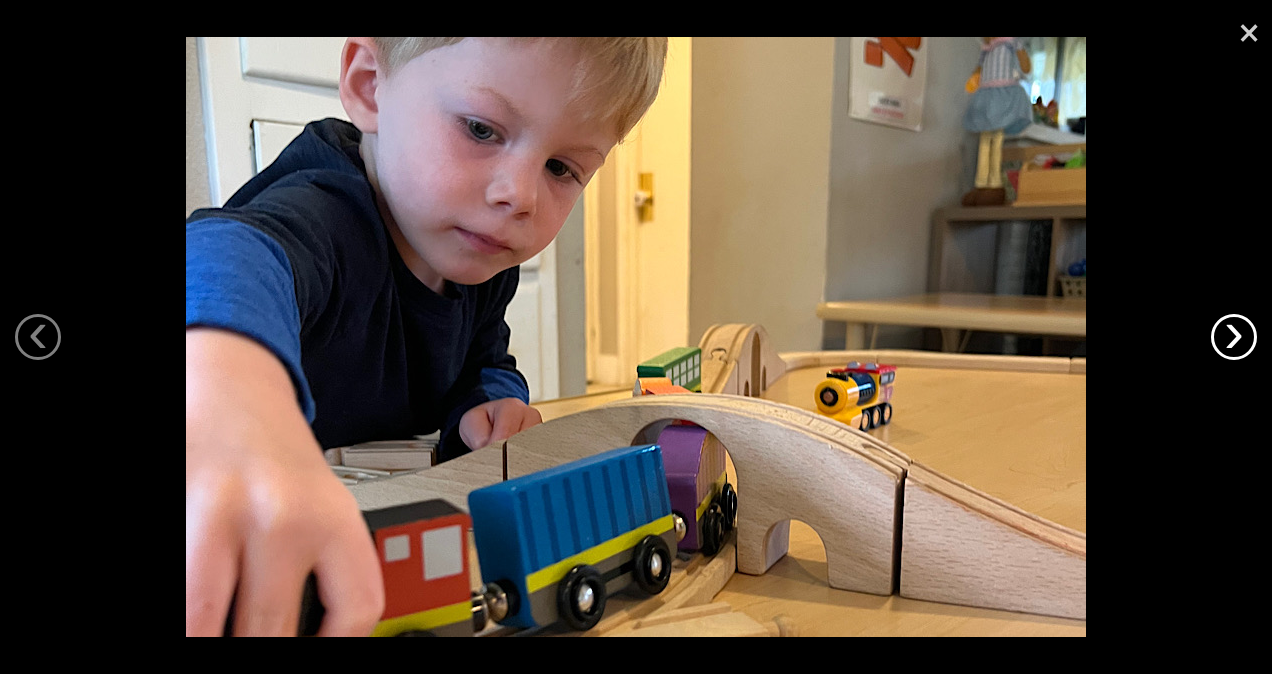 click on "›" at bounding box center [1234, 337] 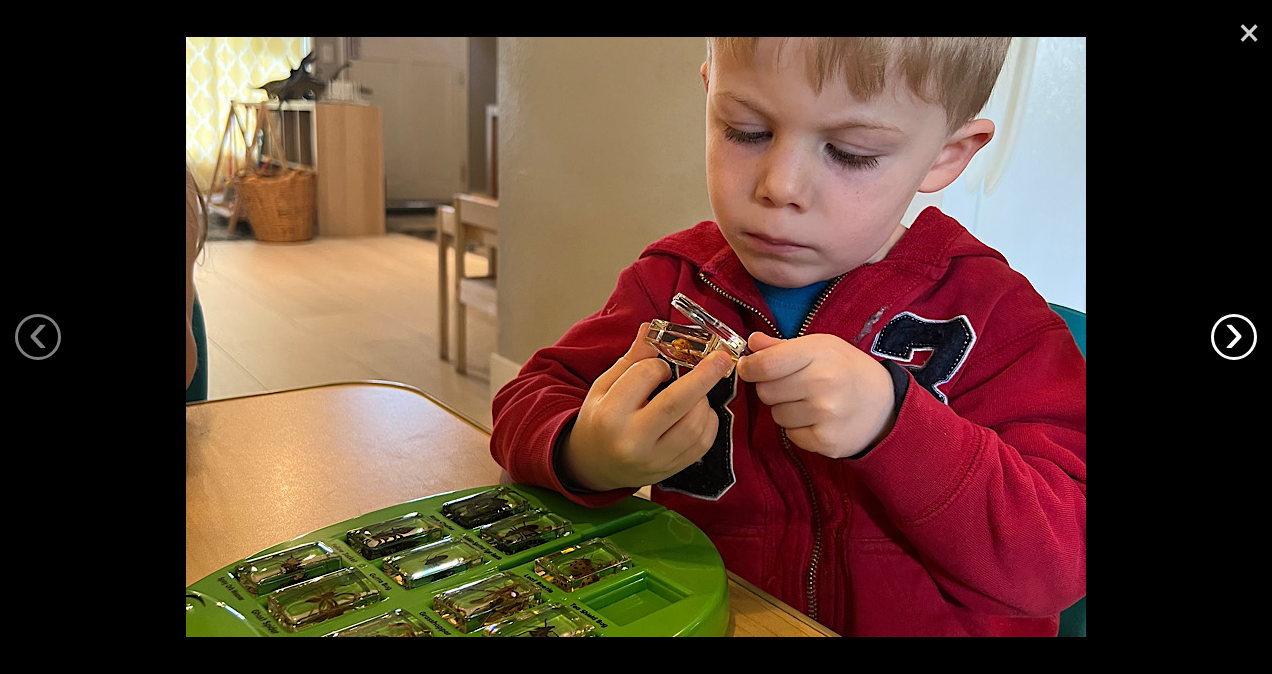 click on "›" at bounding box center [1234, 337] 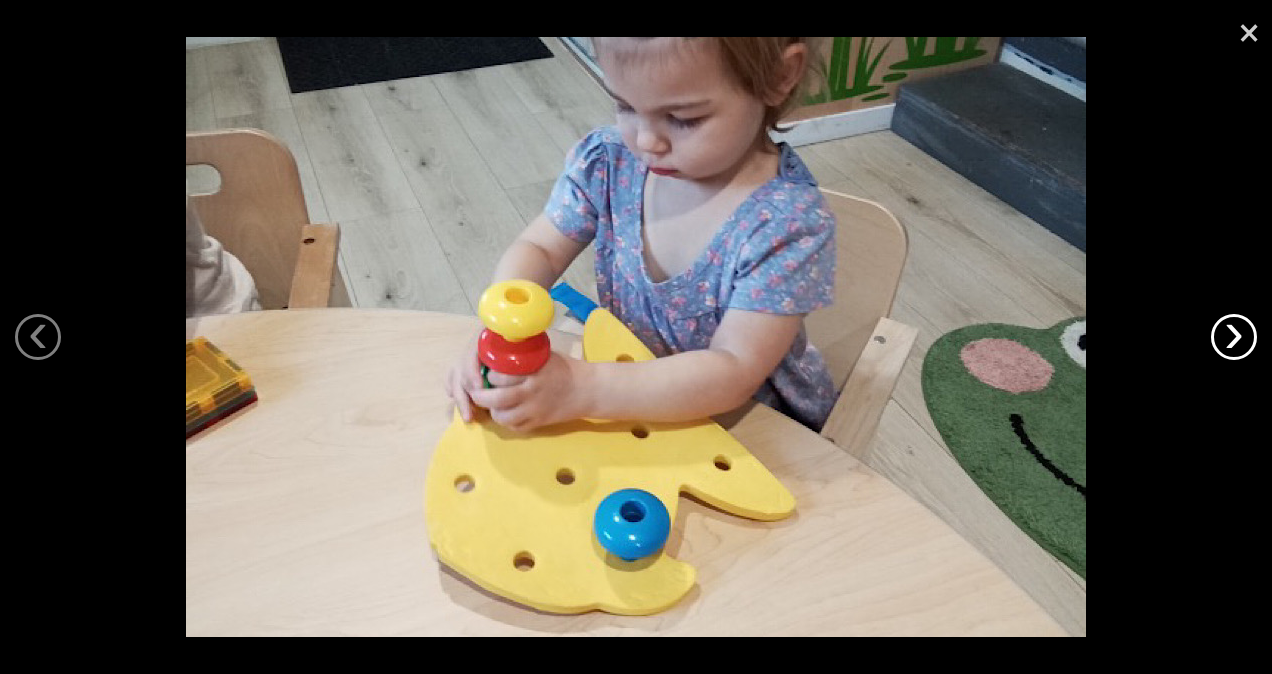click on "›" at bounding box center (1234, 337) 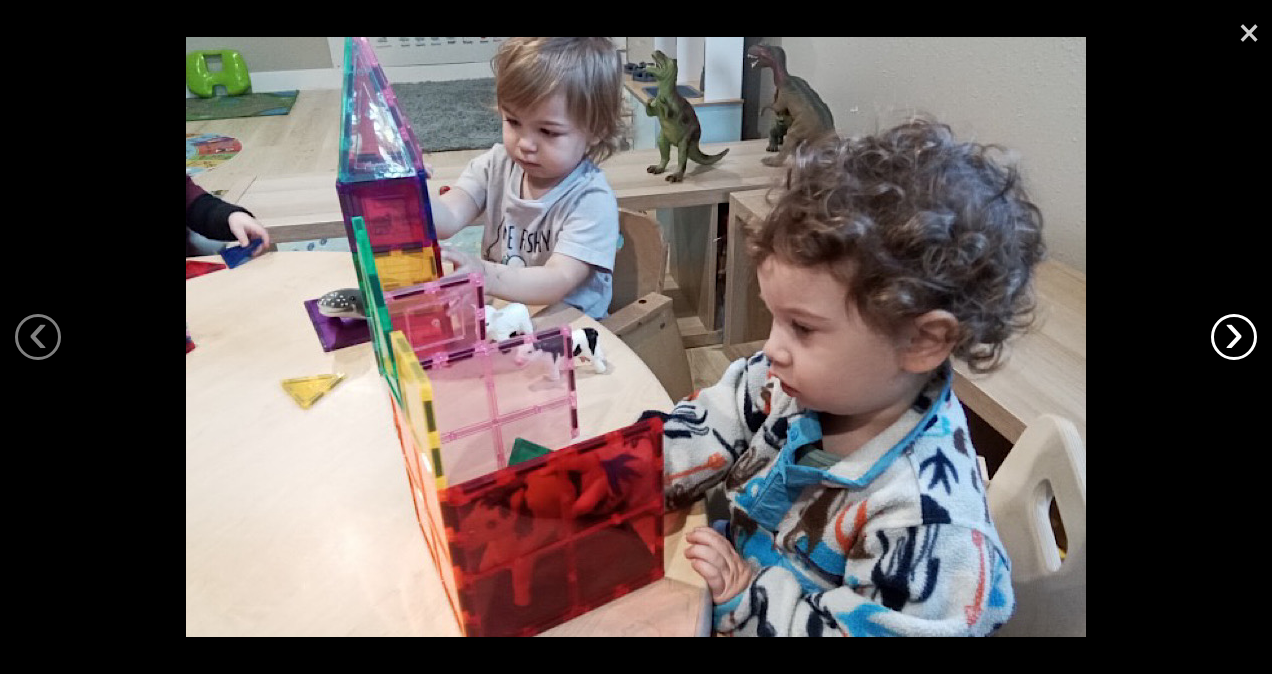 click on "›" at bounding box center [1234, 337] 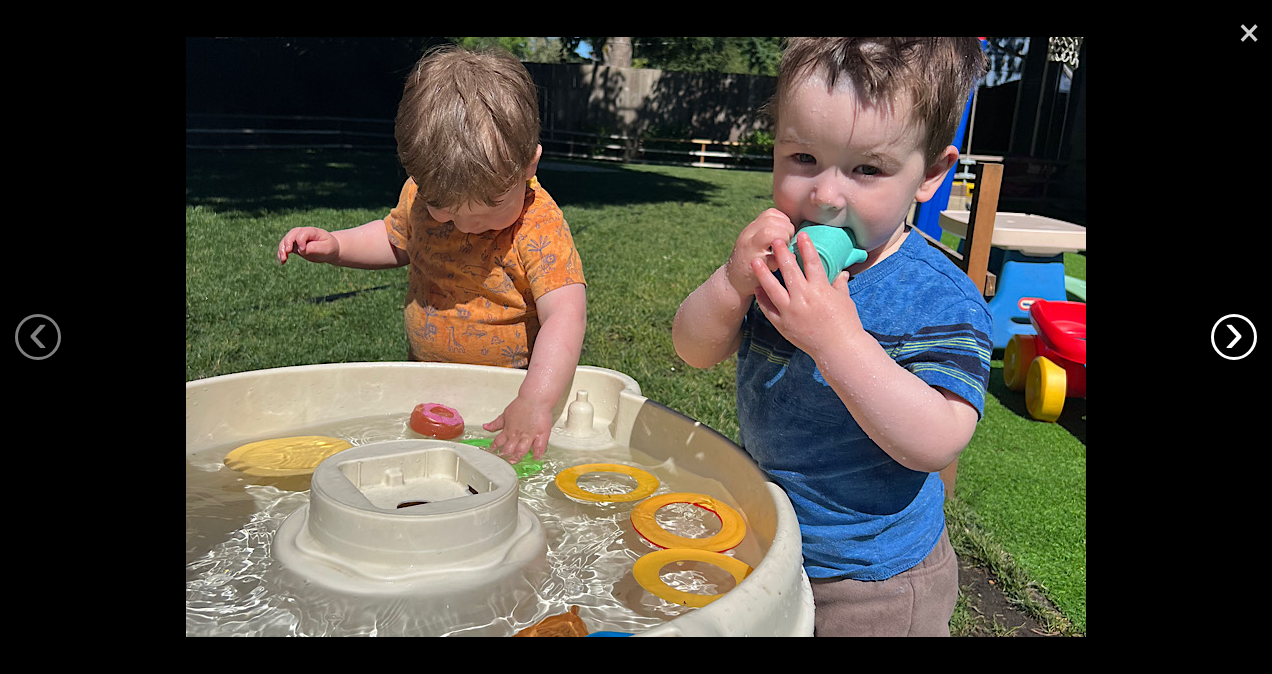 click on "›" at bounding box center [1234, 337] 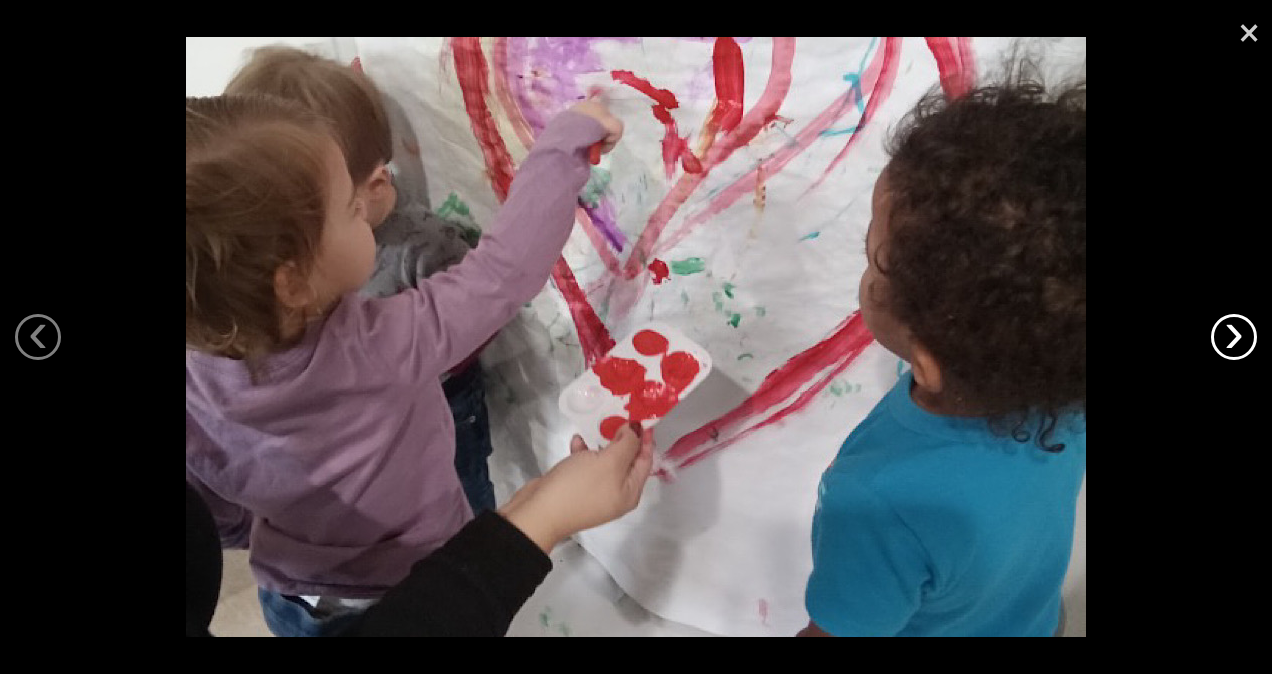 click on "›" at bounding box center (1234, 337) 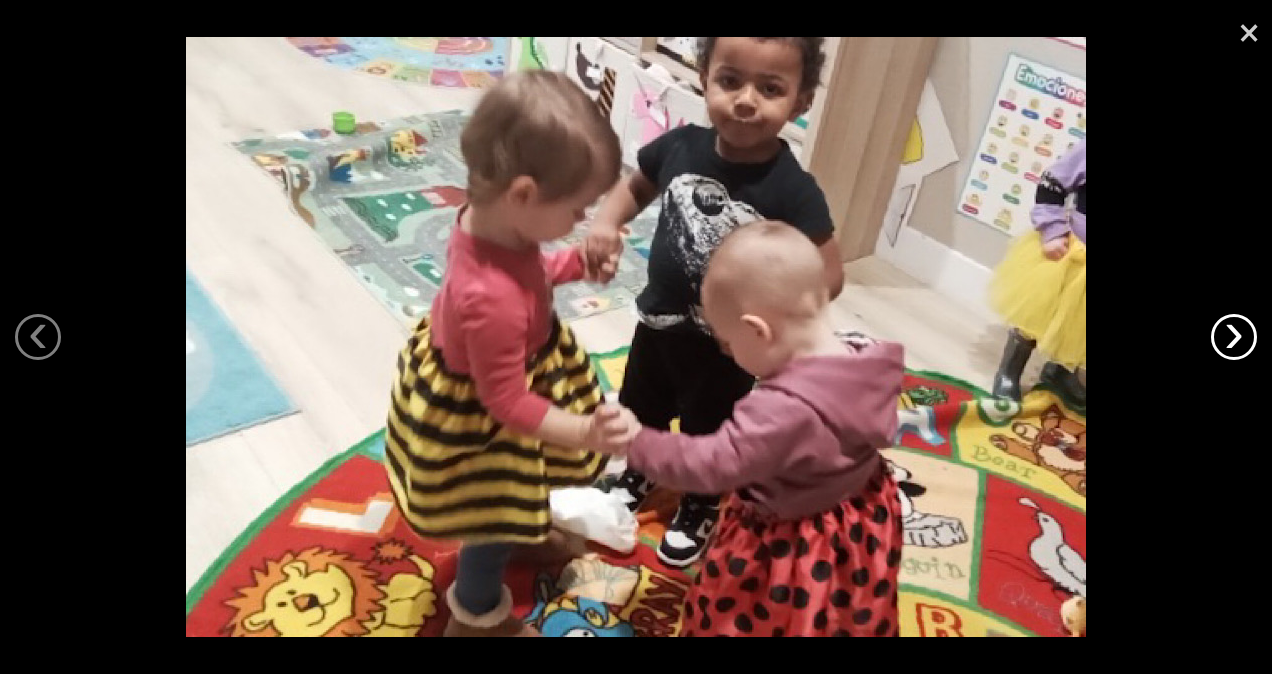 click on "›" at bounding box center [1234, 337] 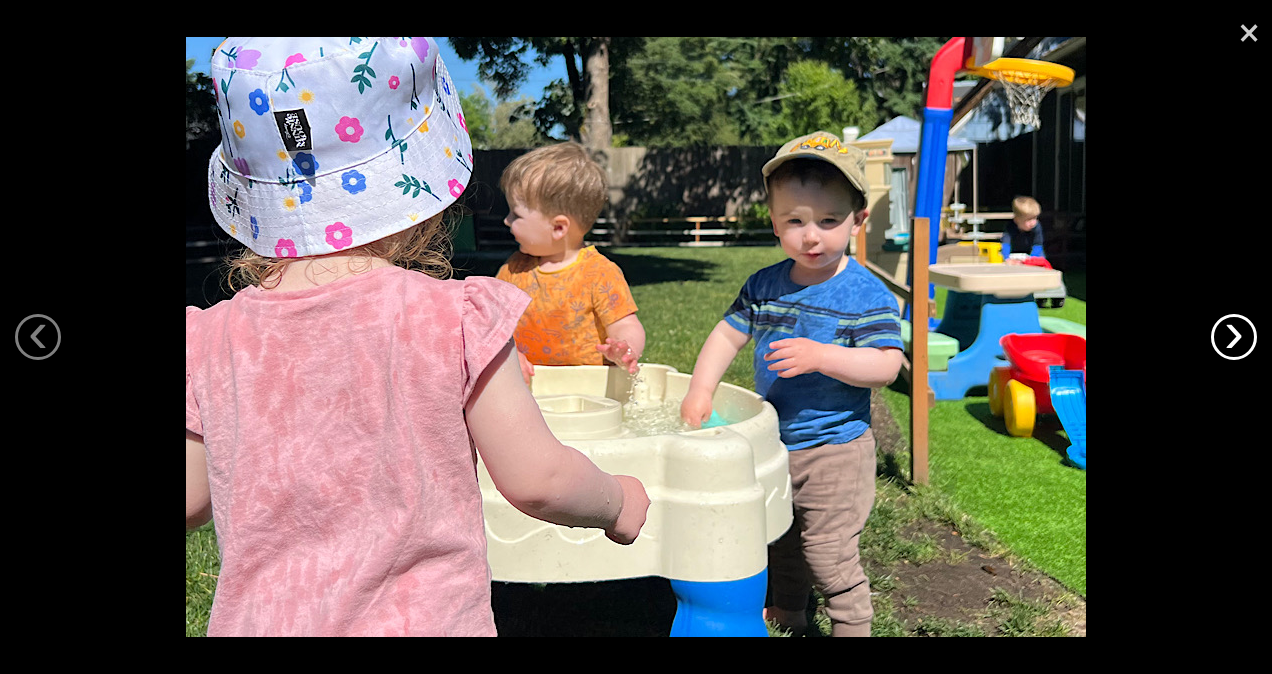 click on "›" at bounding box center [1234, 337] 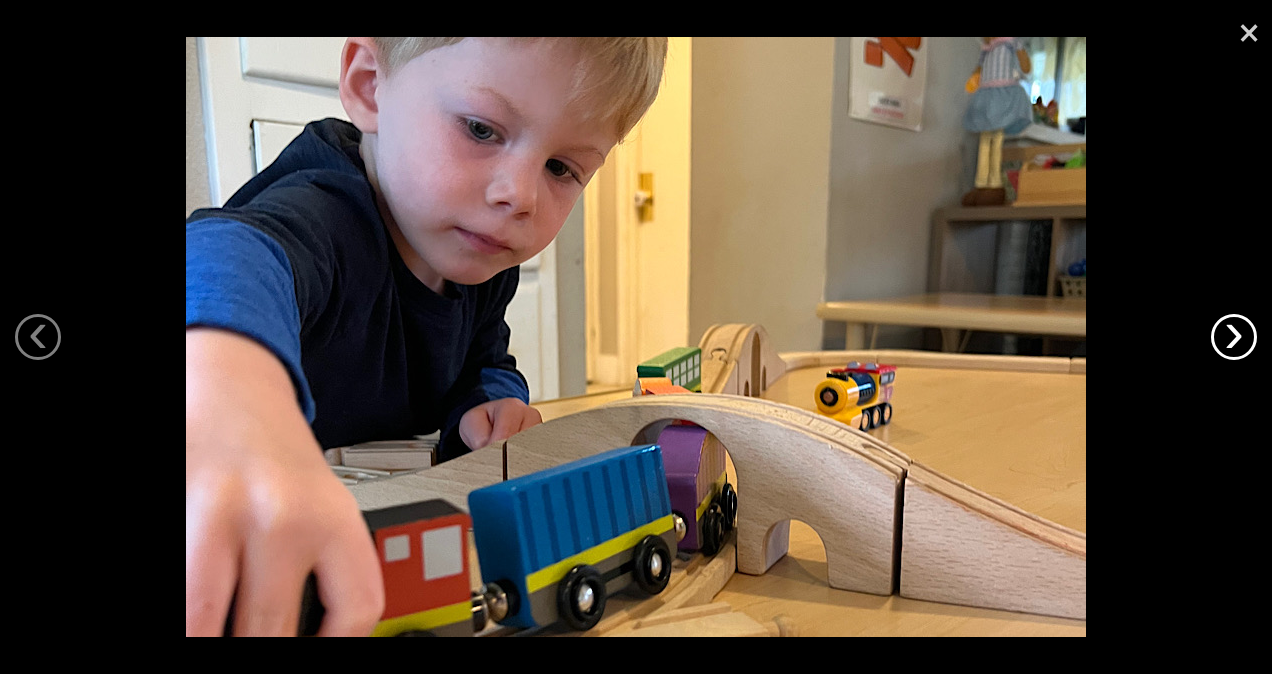 click on "›" at bounding box center (1234, 337) 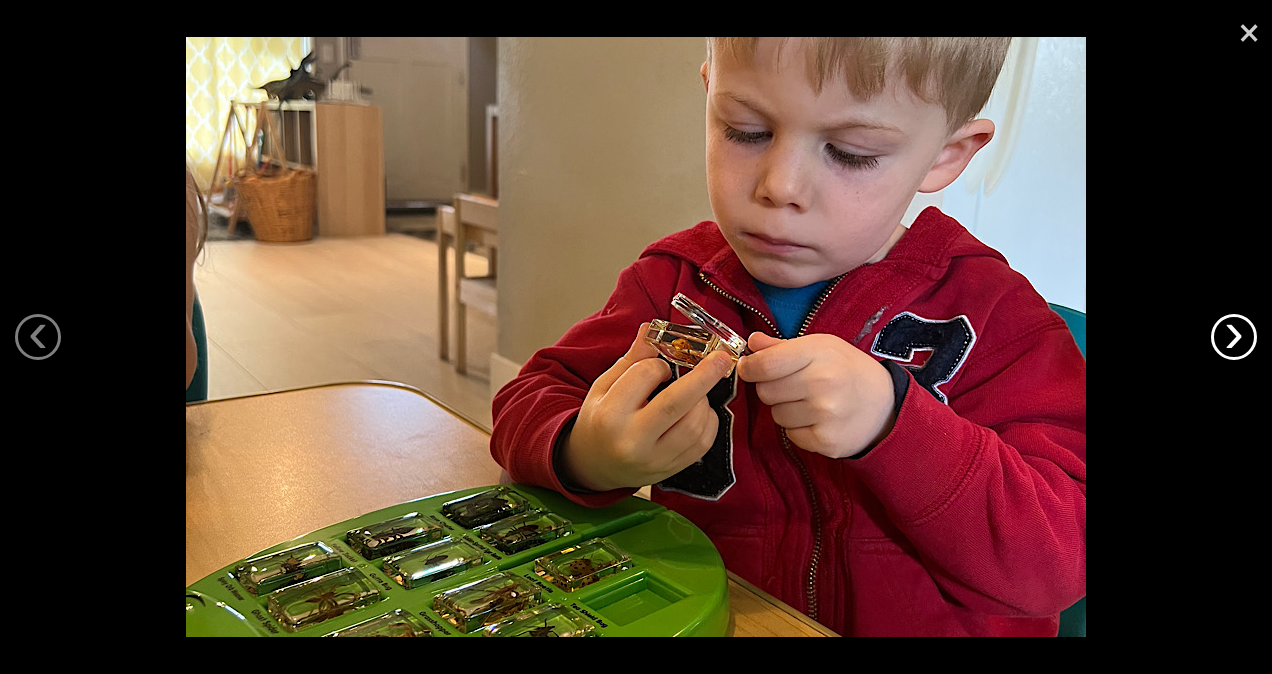 click on "›" at bounding box center (1234, 337) 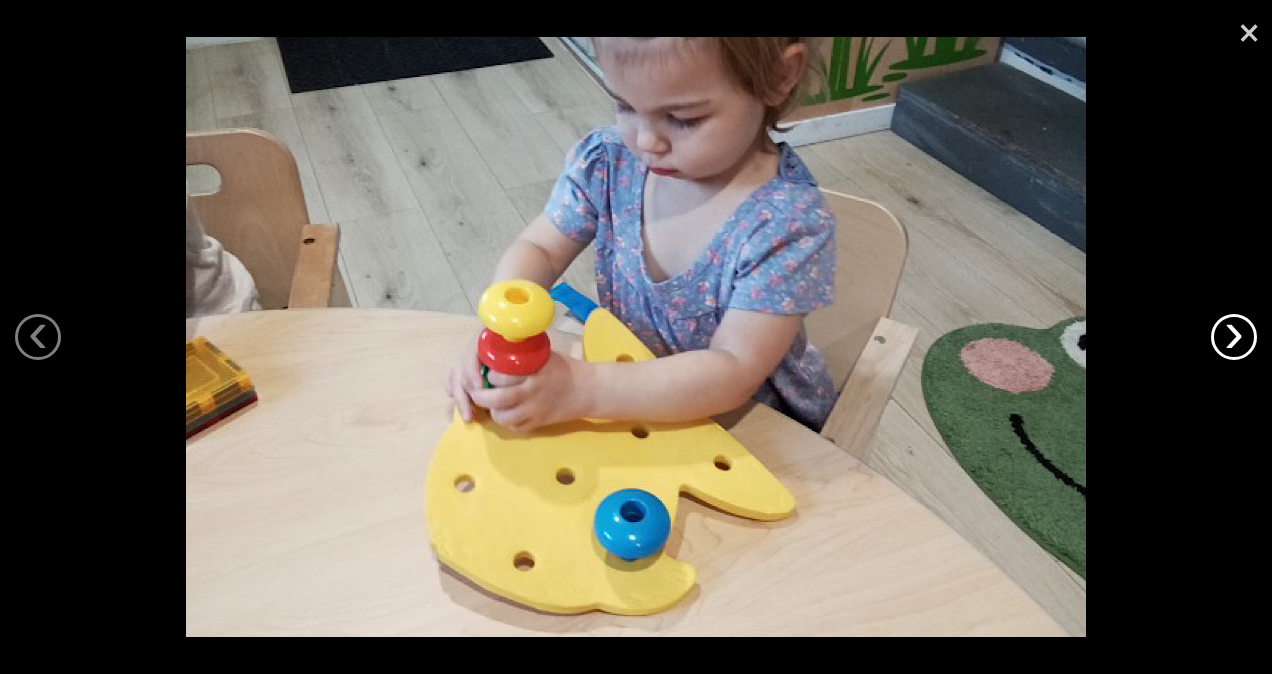 click on "›" at bounding box center [1234, 337] 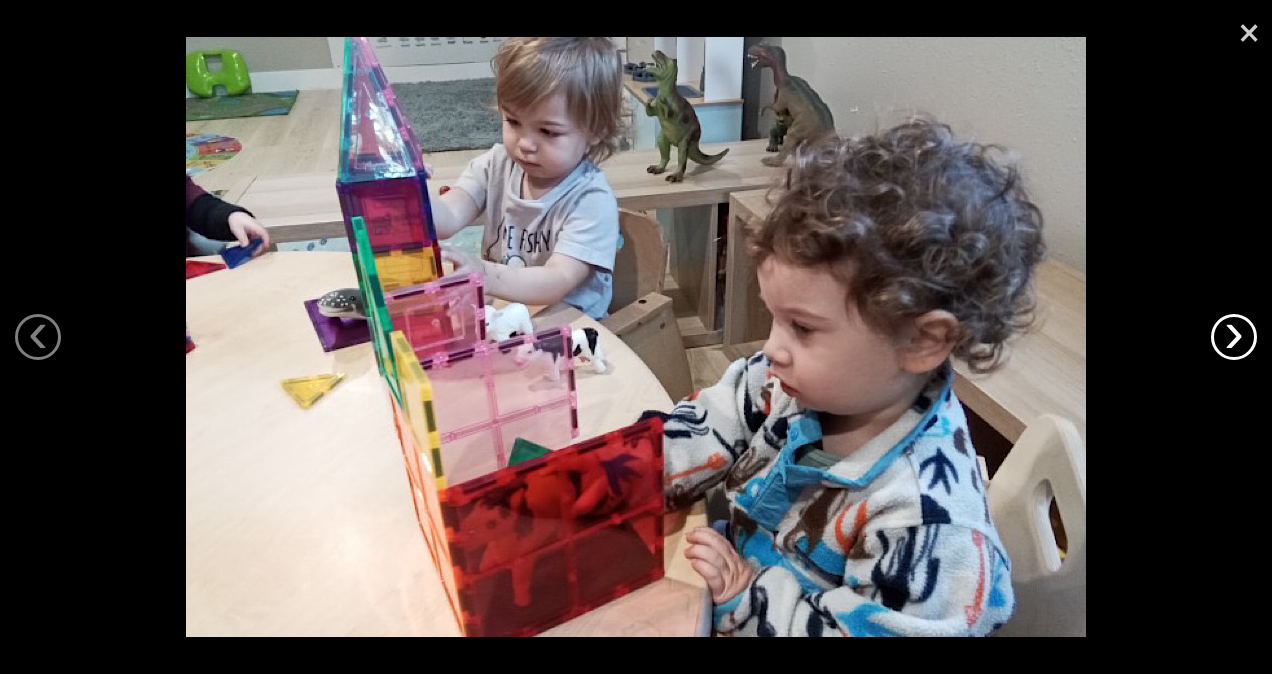 click on "›" at bounding box center (1234, 337) 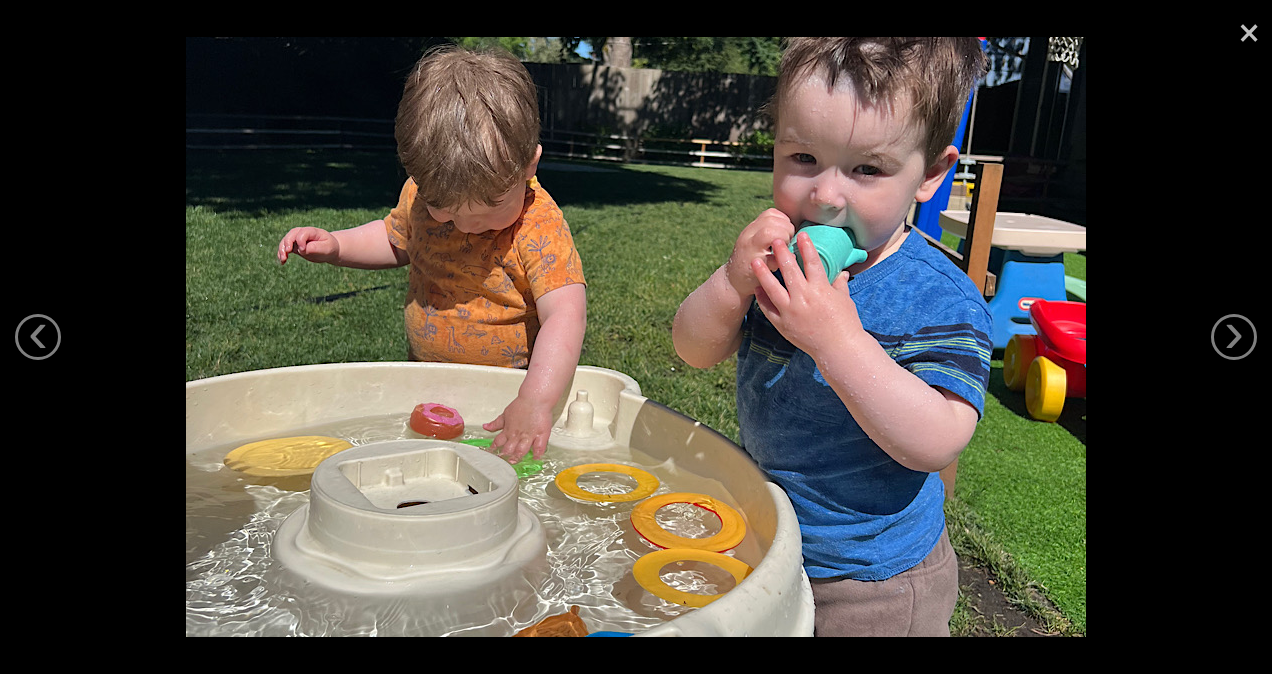 click on "×" at bounding box center (1249, 30) 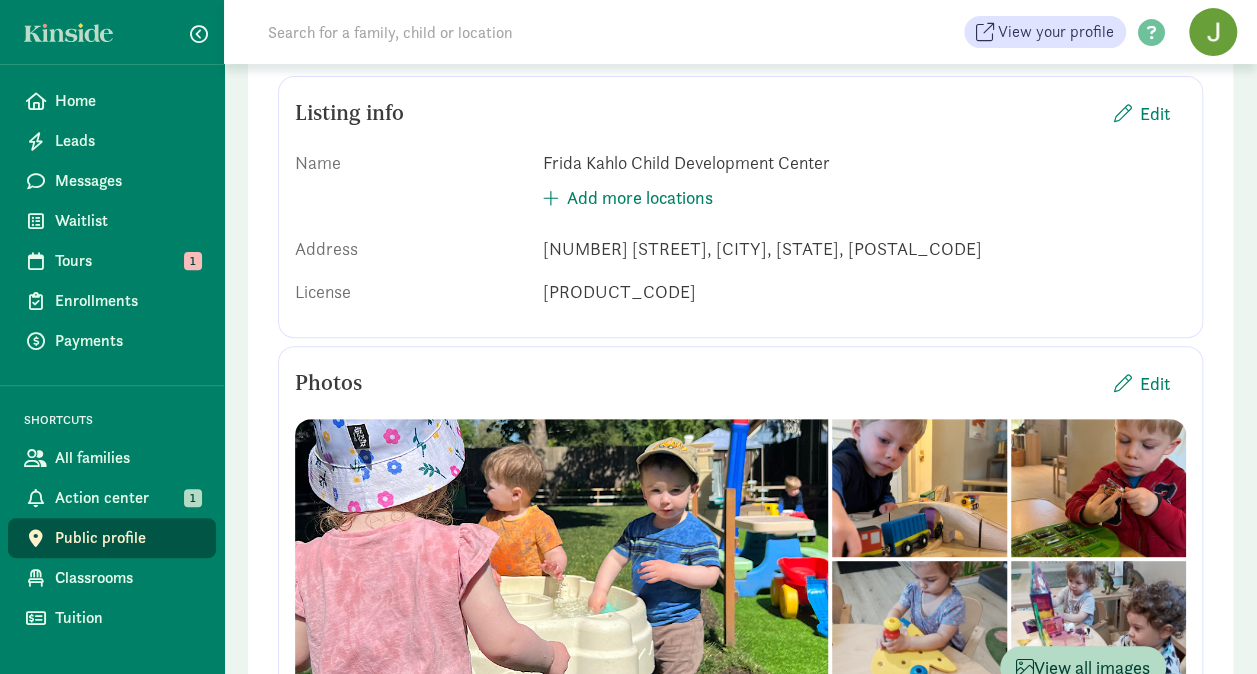 scroll, scrollTop: 290, scrollLeft: 0, axis: vertical 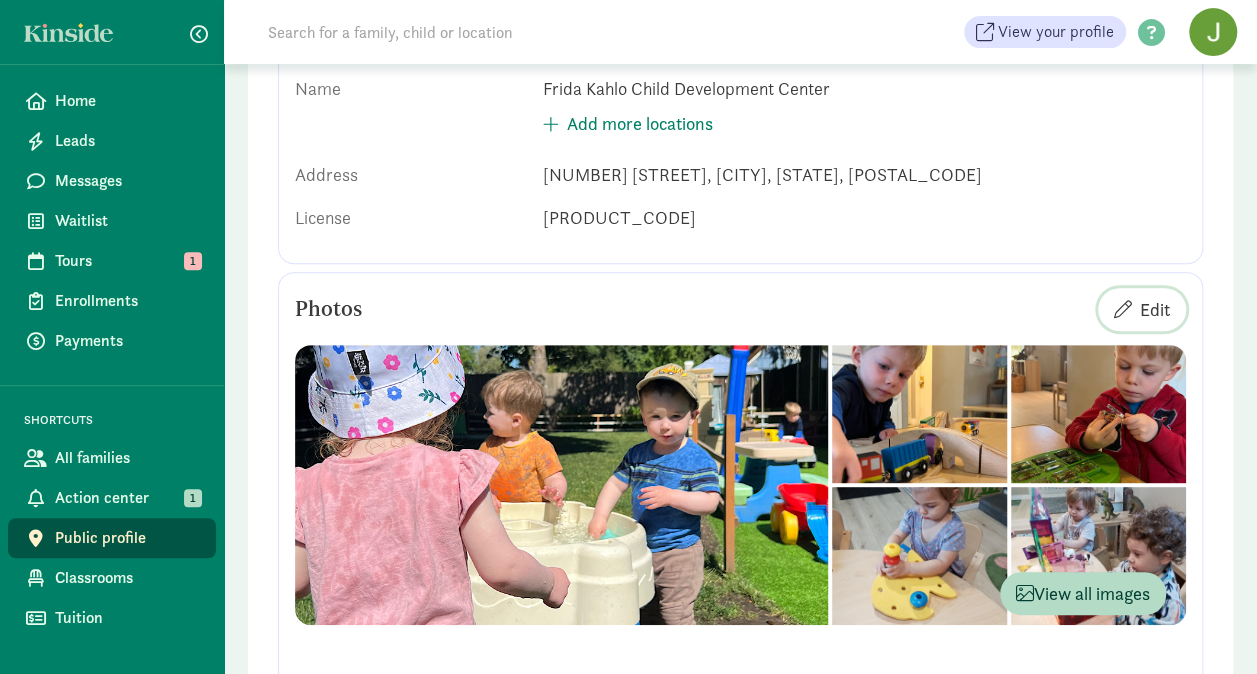 click on "Edit" at bounding box center [1155, 309] 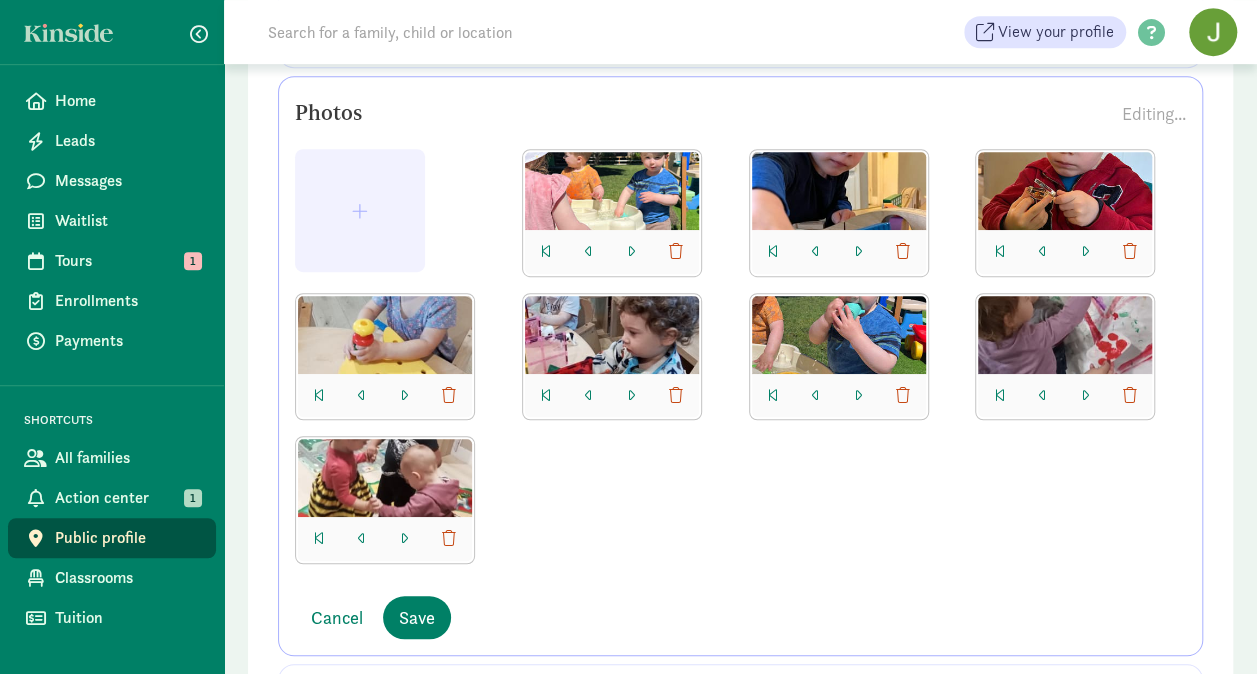 scroll, scrollTop: 504, scrollLeft: 0, axis: vertical 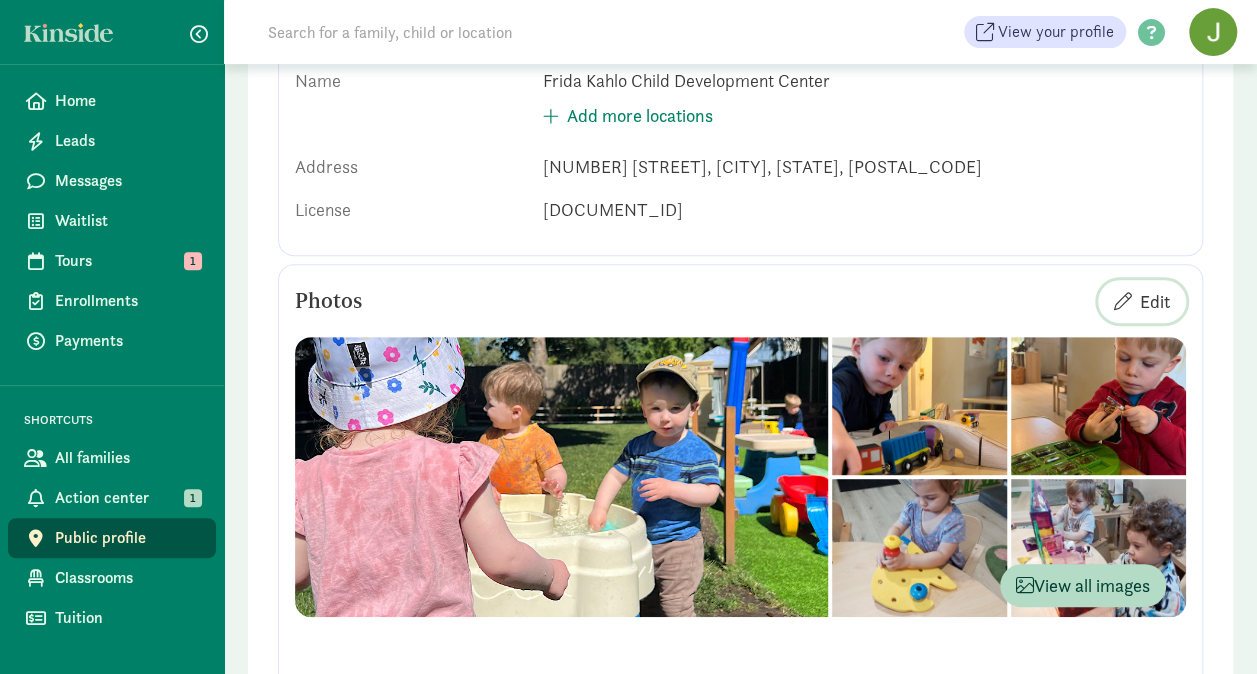 click on "Edit" at bounding box center [1155, 301] 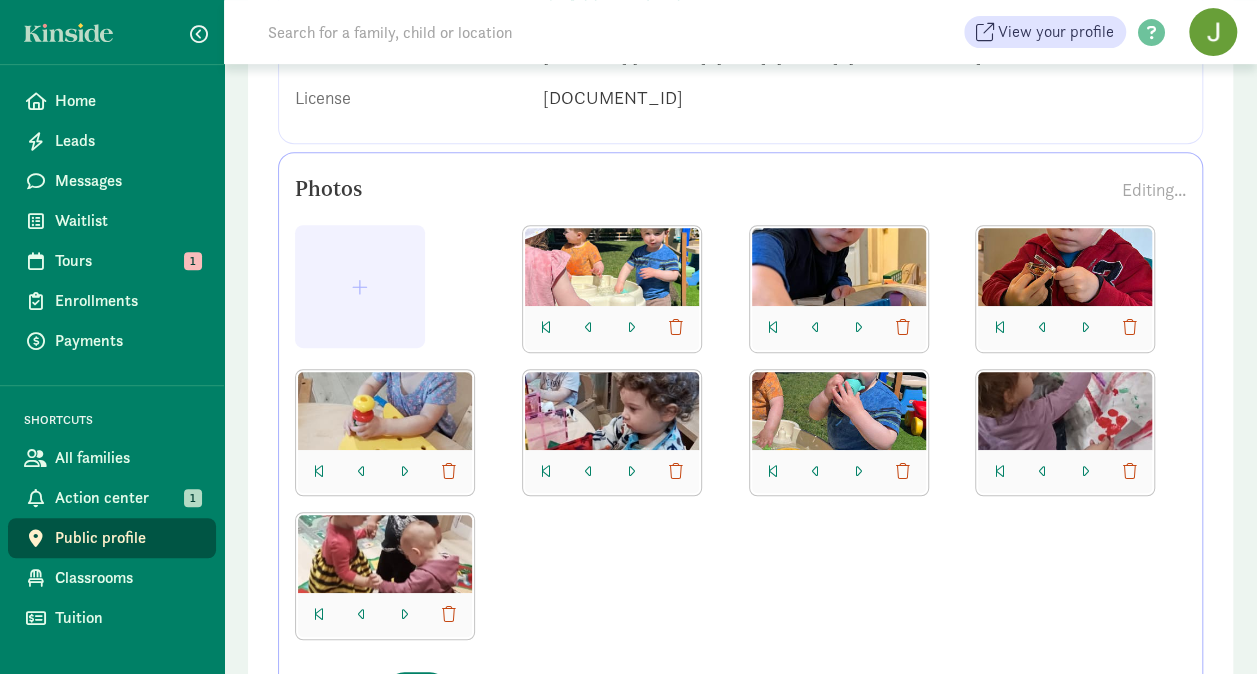 scroll, scrollTop: 419, scrollLeft: 0, axis: vertical 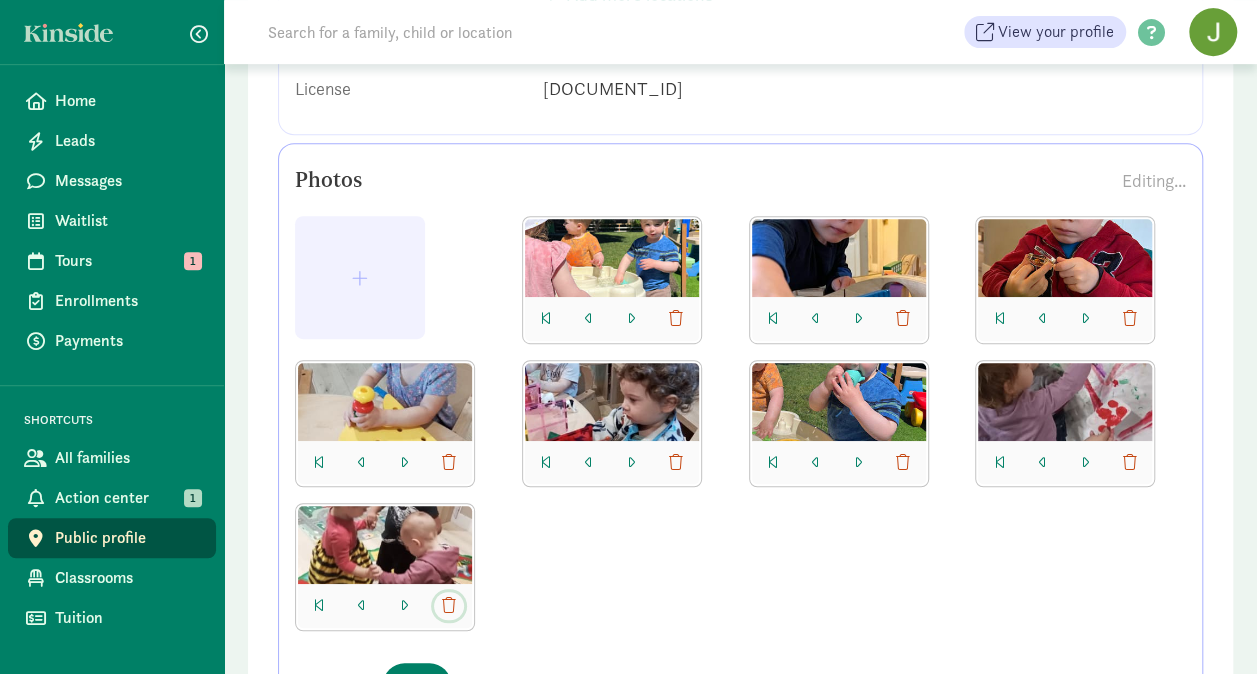 click 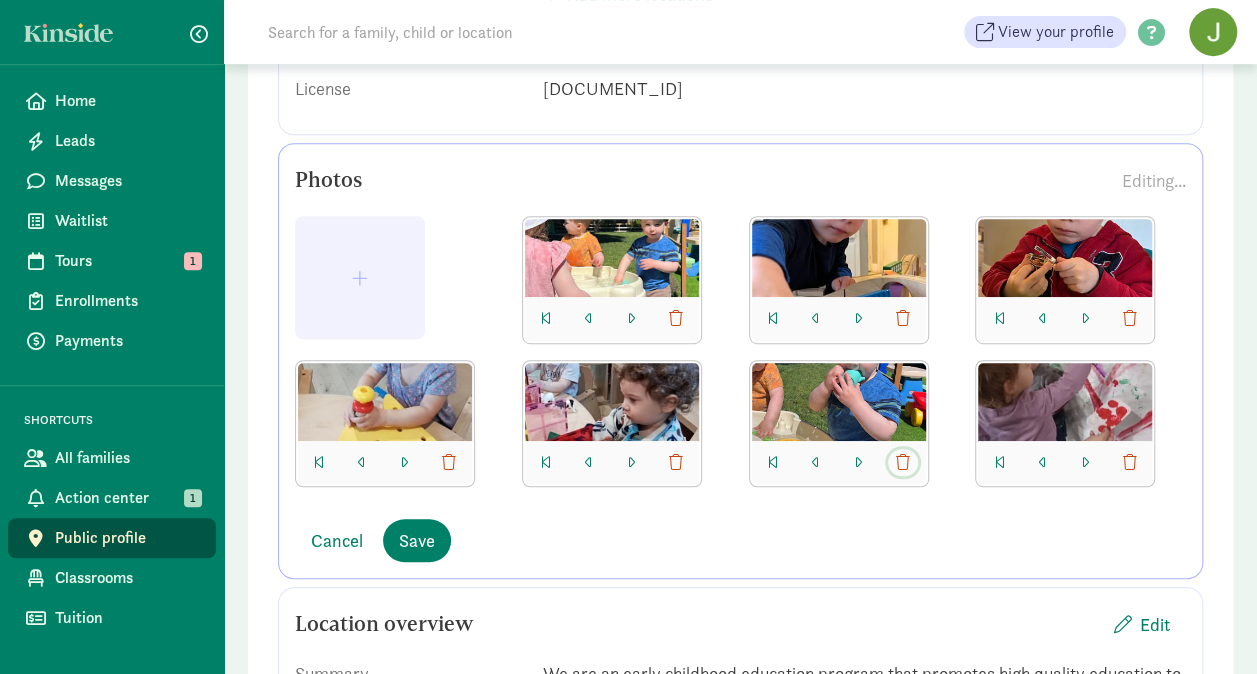 click 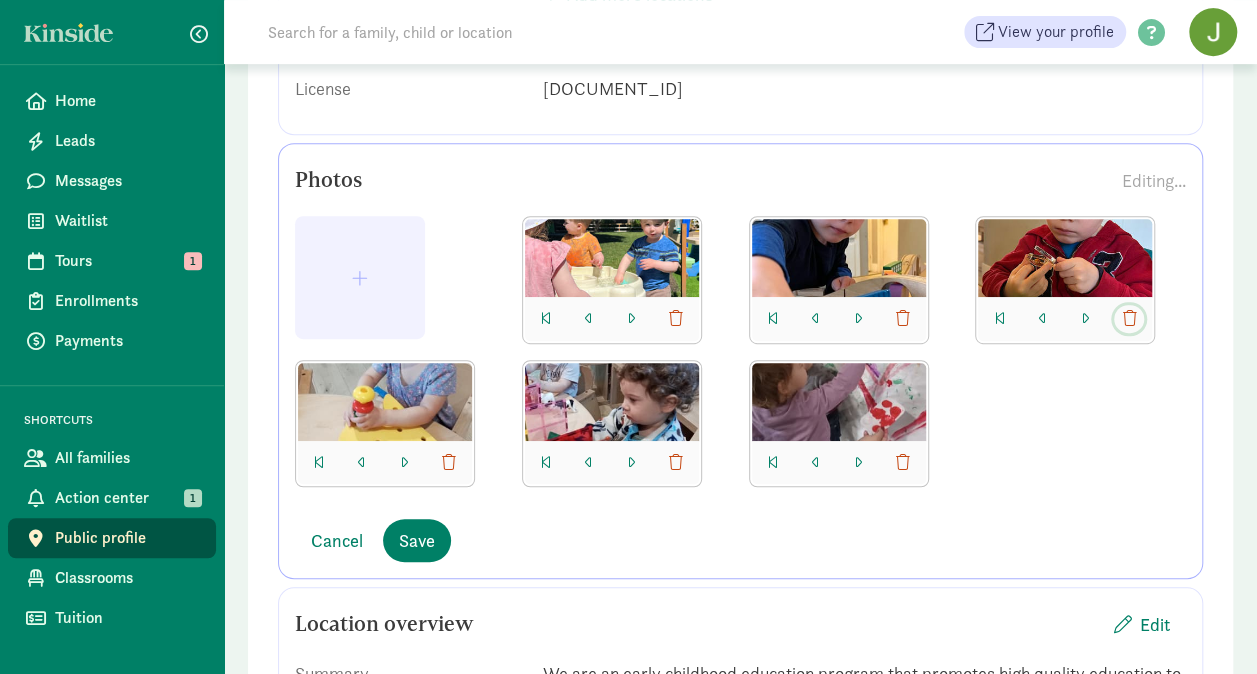 click 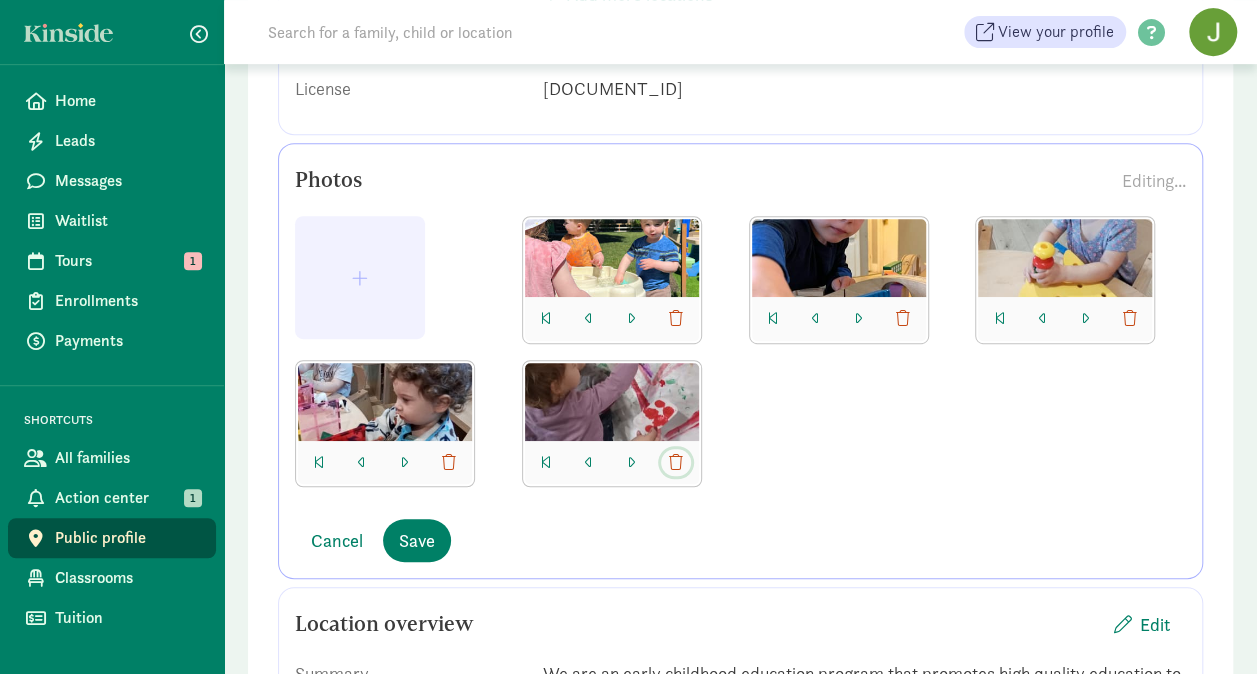 click 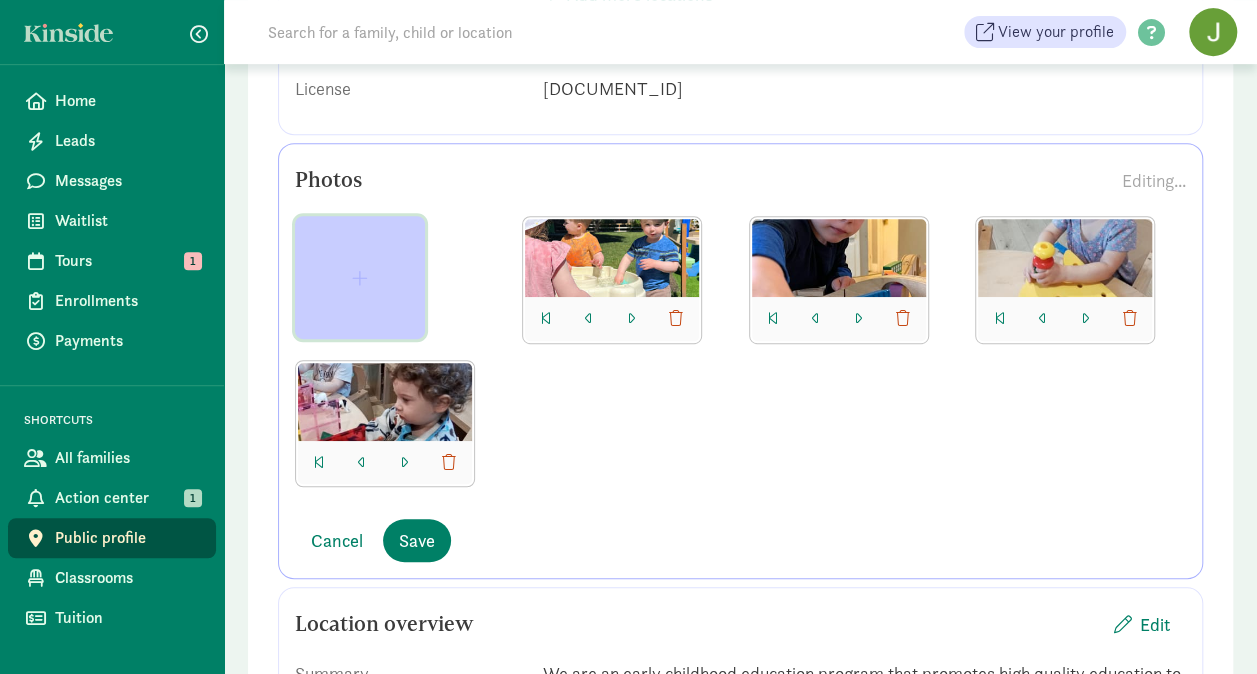 click at bounding box center [360, 278] 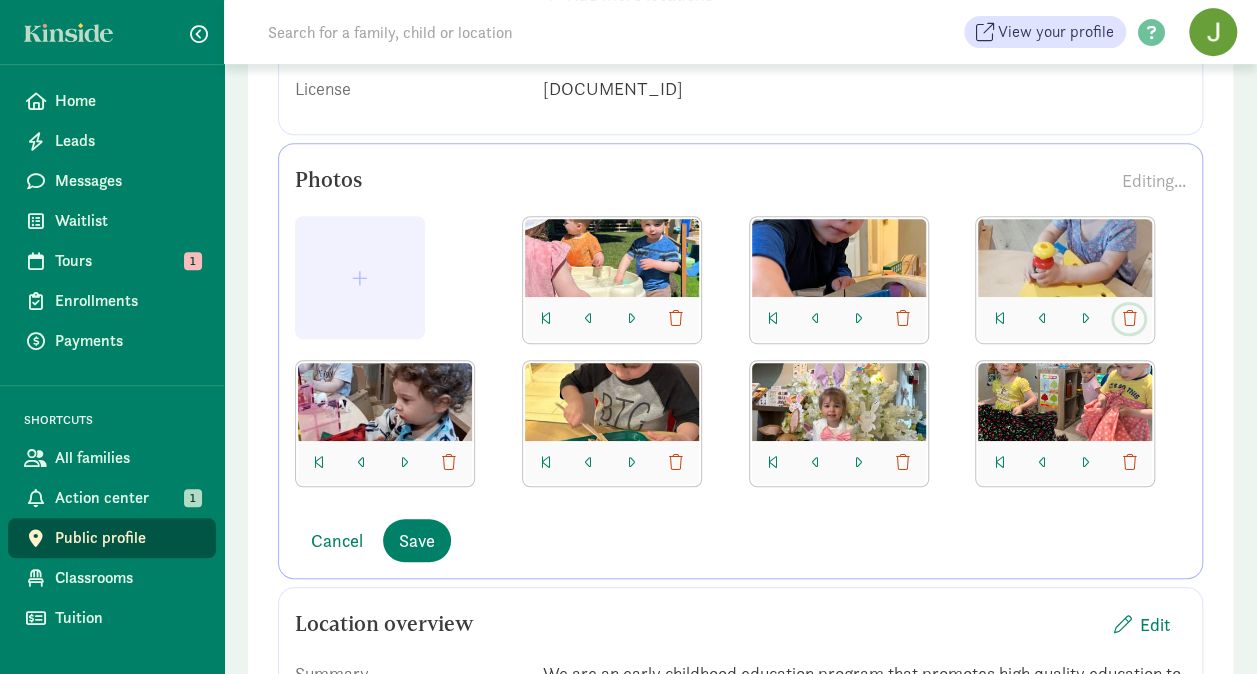 click 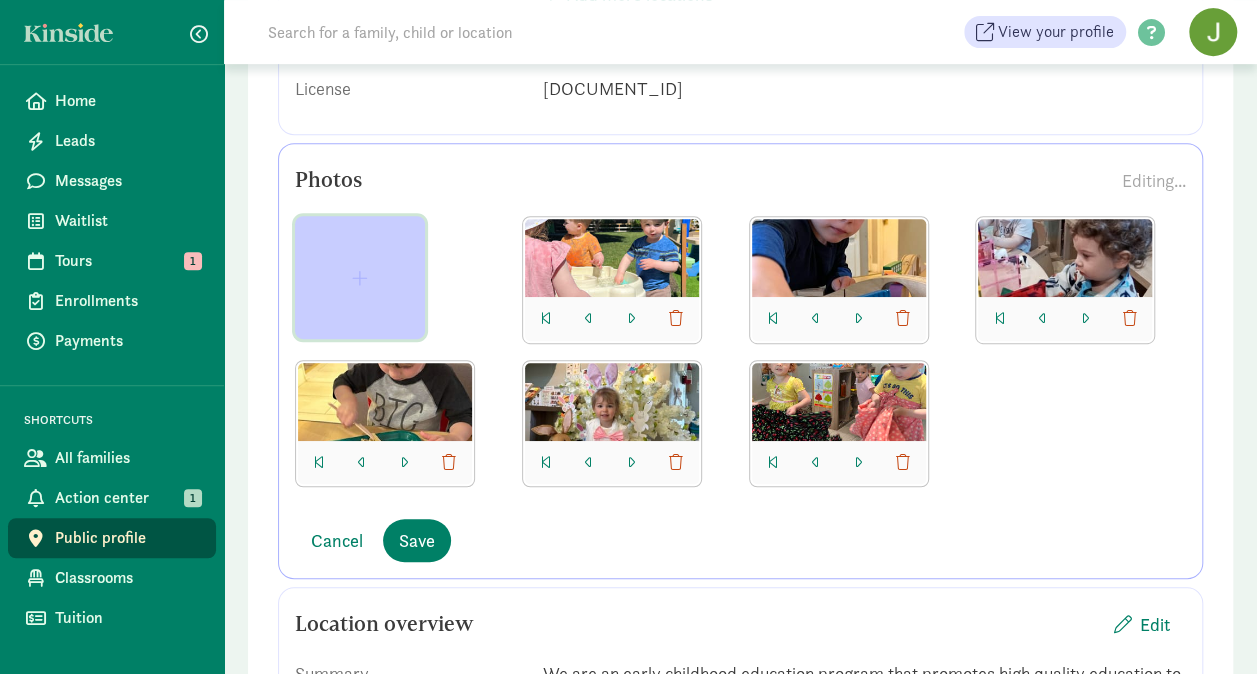click at bounding box center [360, 278] 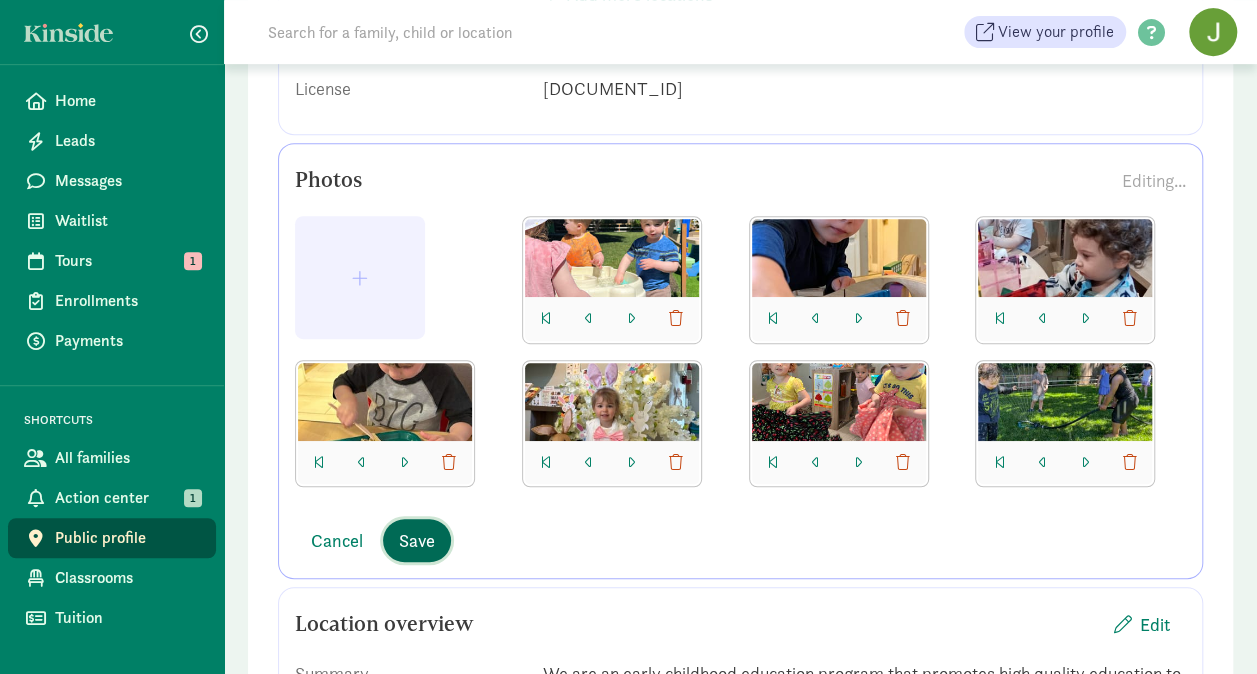 click on "Save" at bounding box center [417, 540] 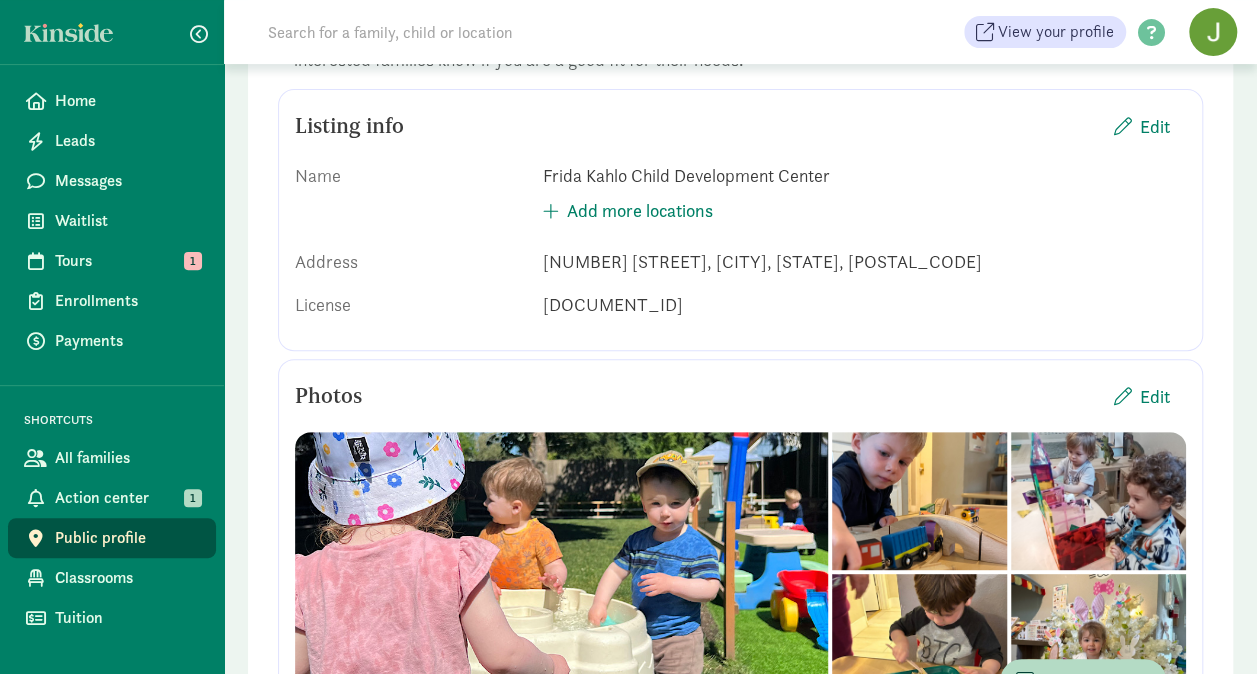 scroll, scrollTop: 199, scrollLeft: 0, axis: vertical 